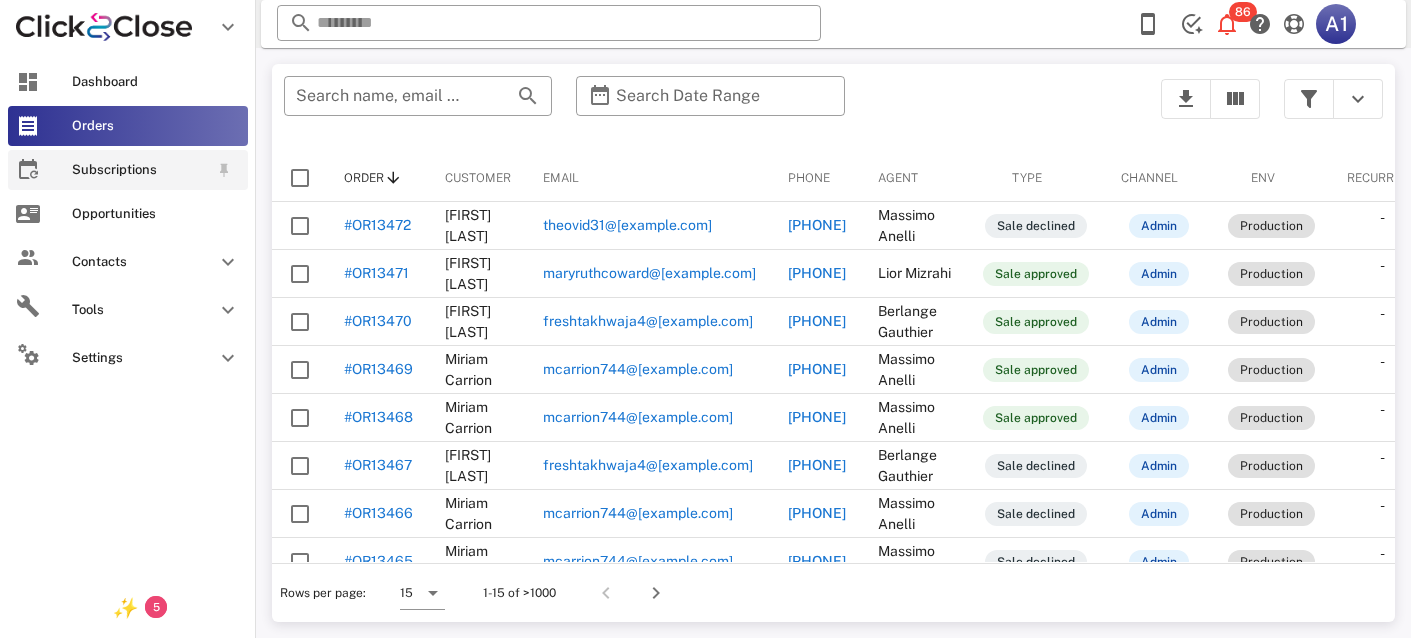 scroll, scrollTop: 0, scrollLeft: 0, axis: both 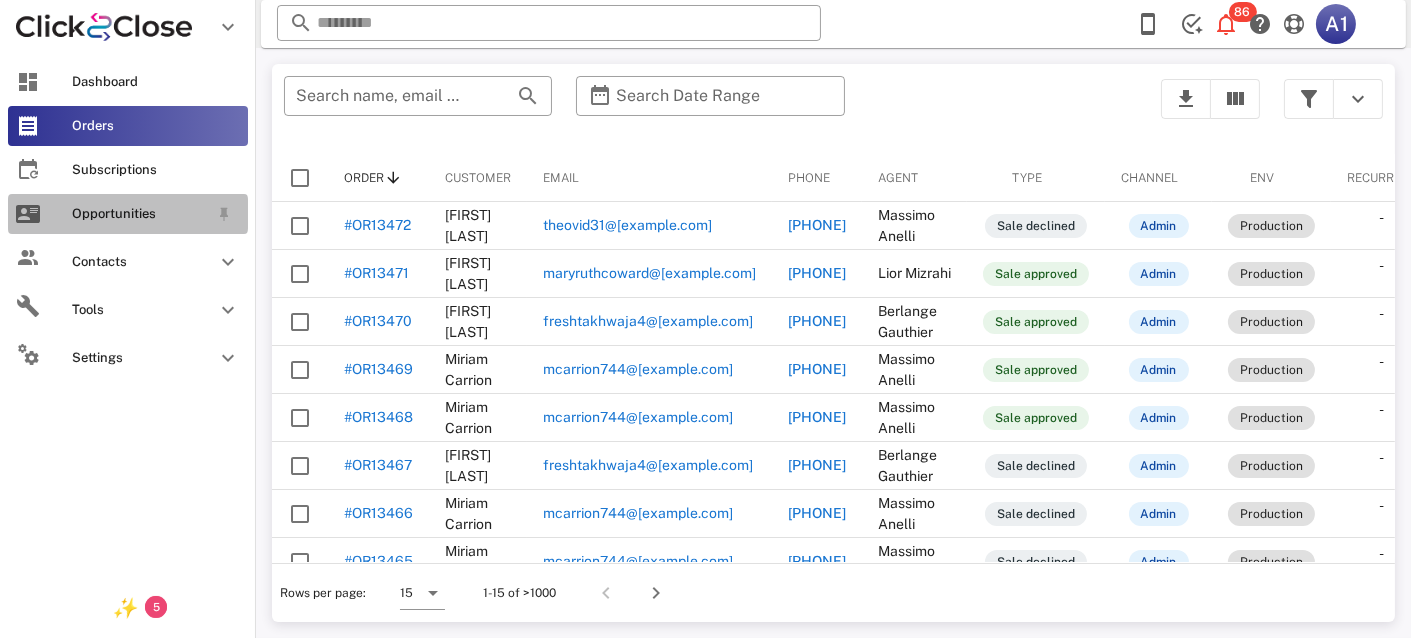 click on "Opportunities" at bounding box center (140, 214) 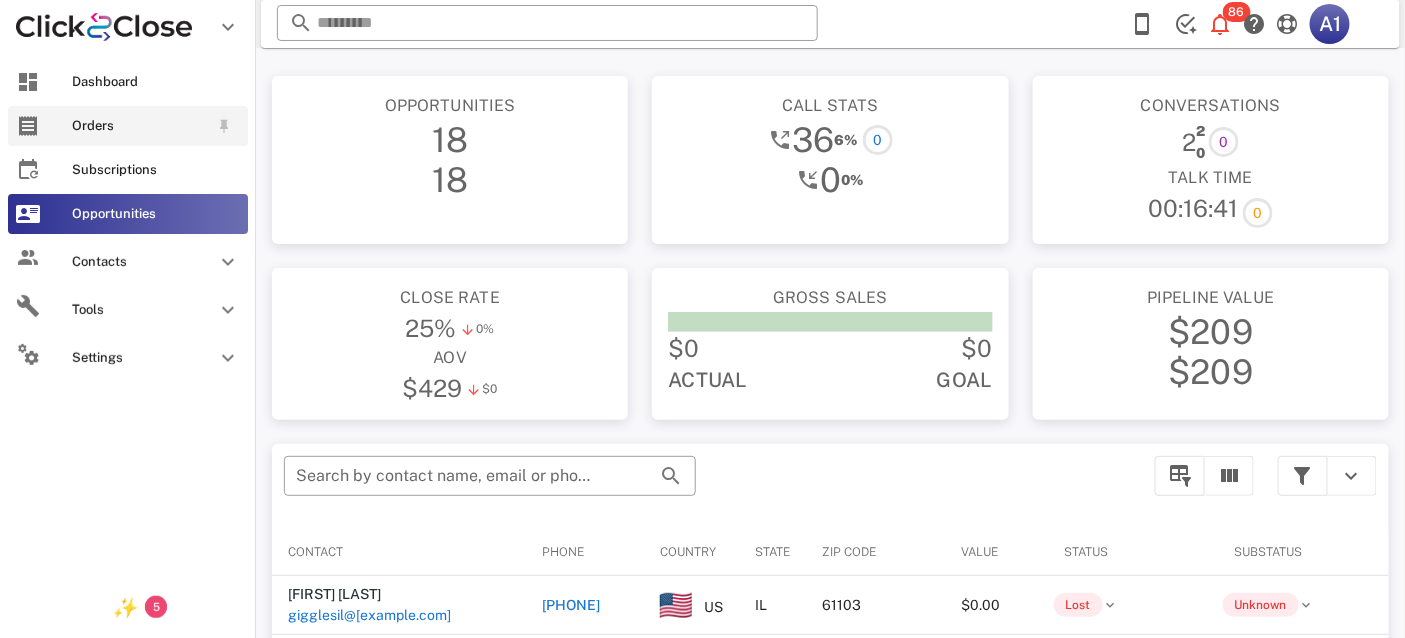 click on "Orders" at bounding box center (128, 126) 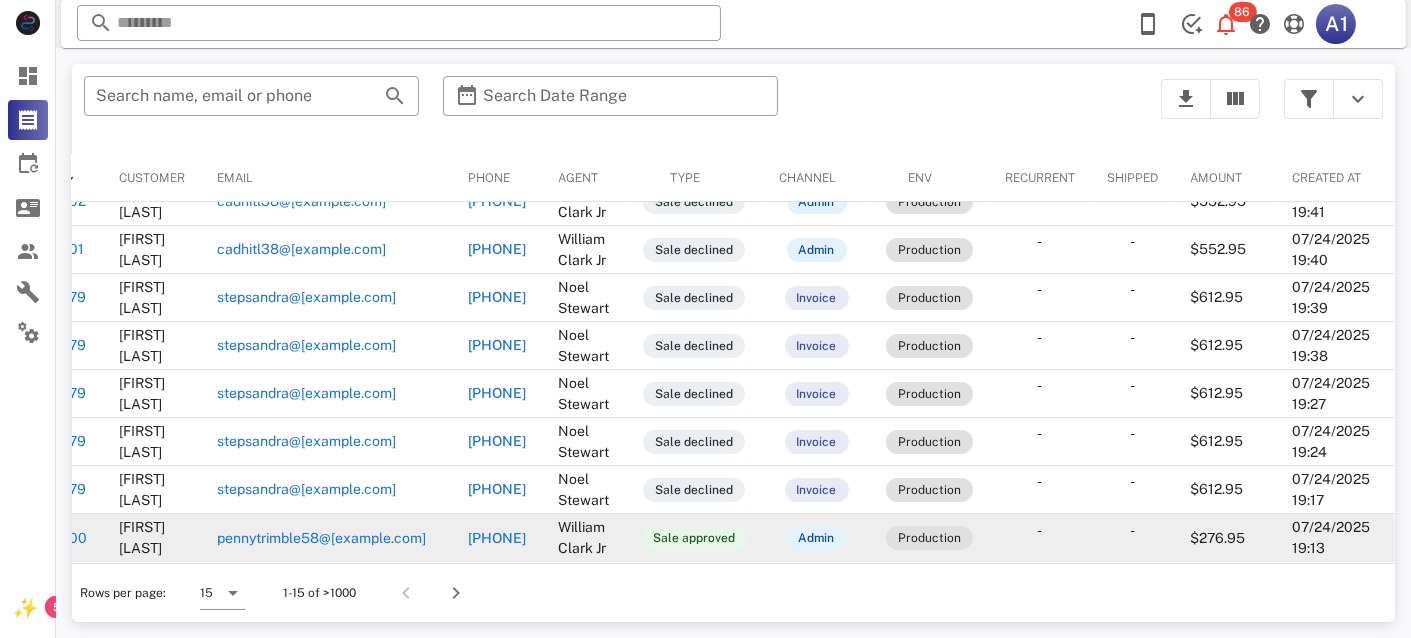 scroll, scrollTop: 365, scrollLeft: 0, axis: vertical 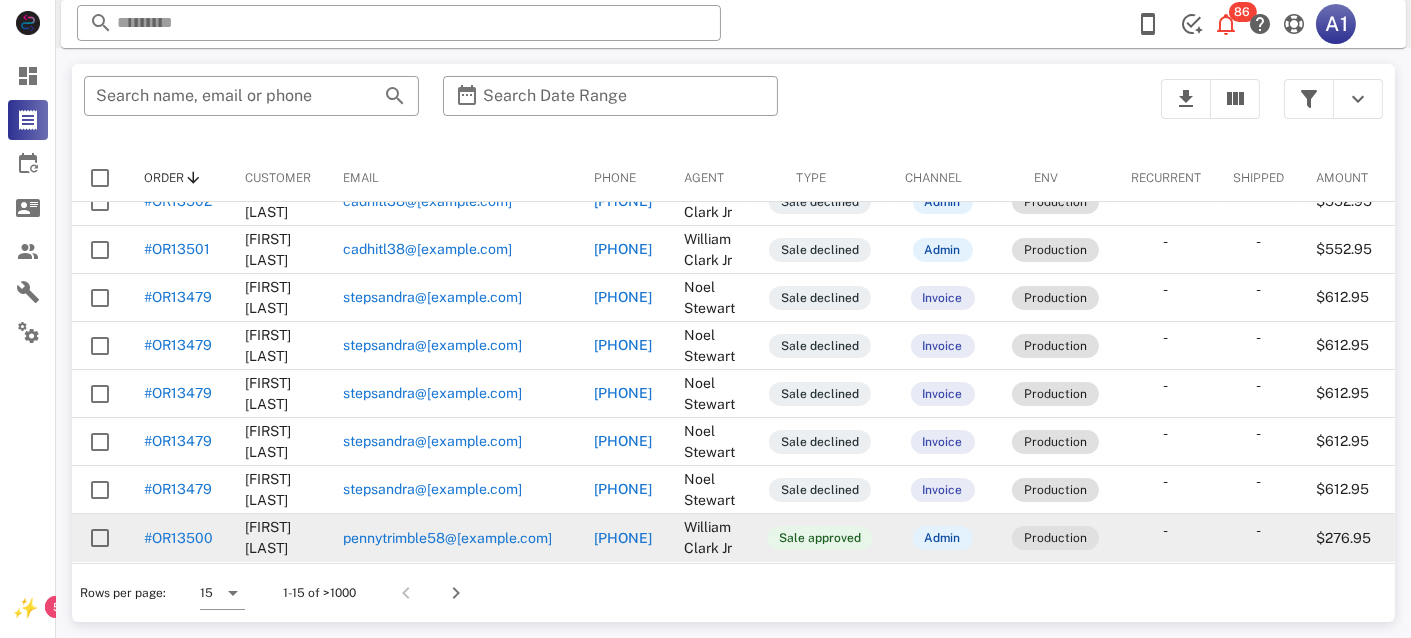 click on "#OR13500" at bounding box center [178, 538] 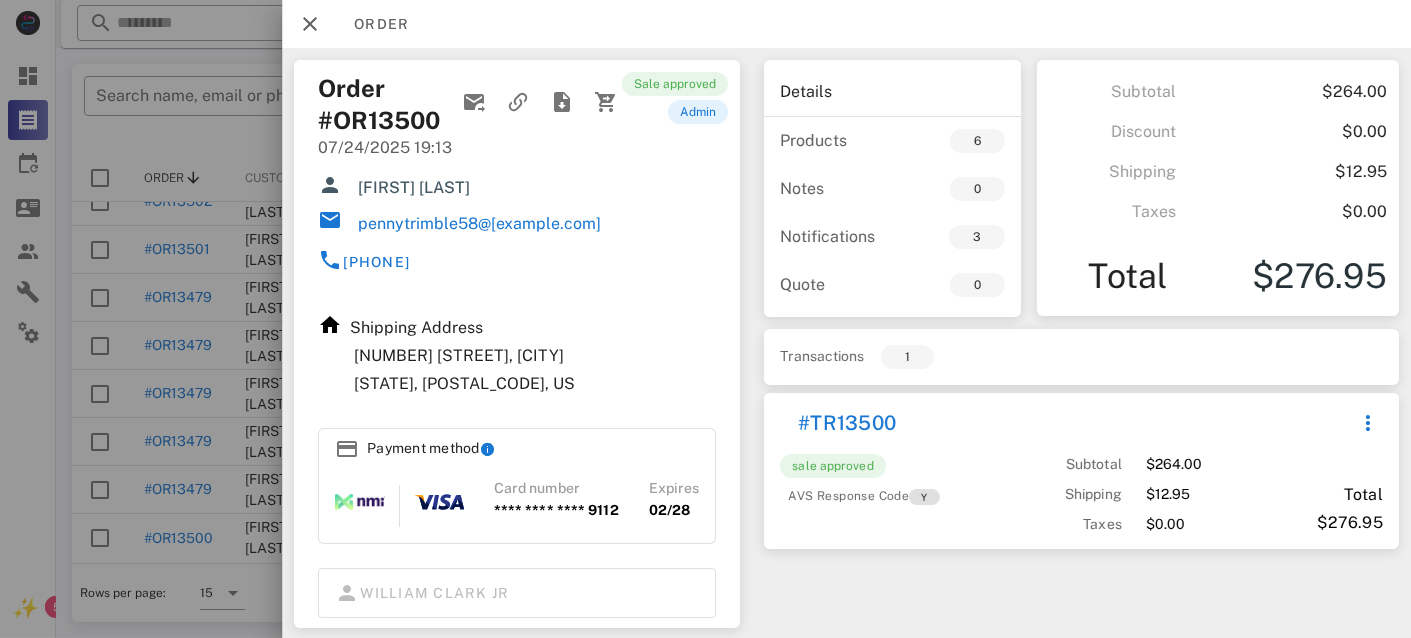 scroll, scrollTop: 306, scrollLeft: 0, axis: vertical 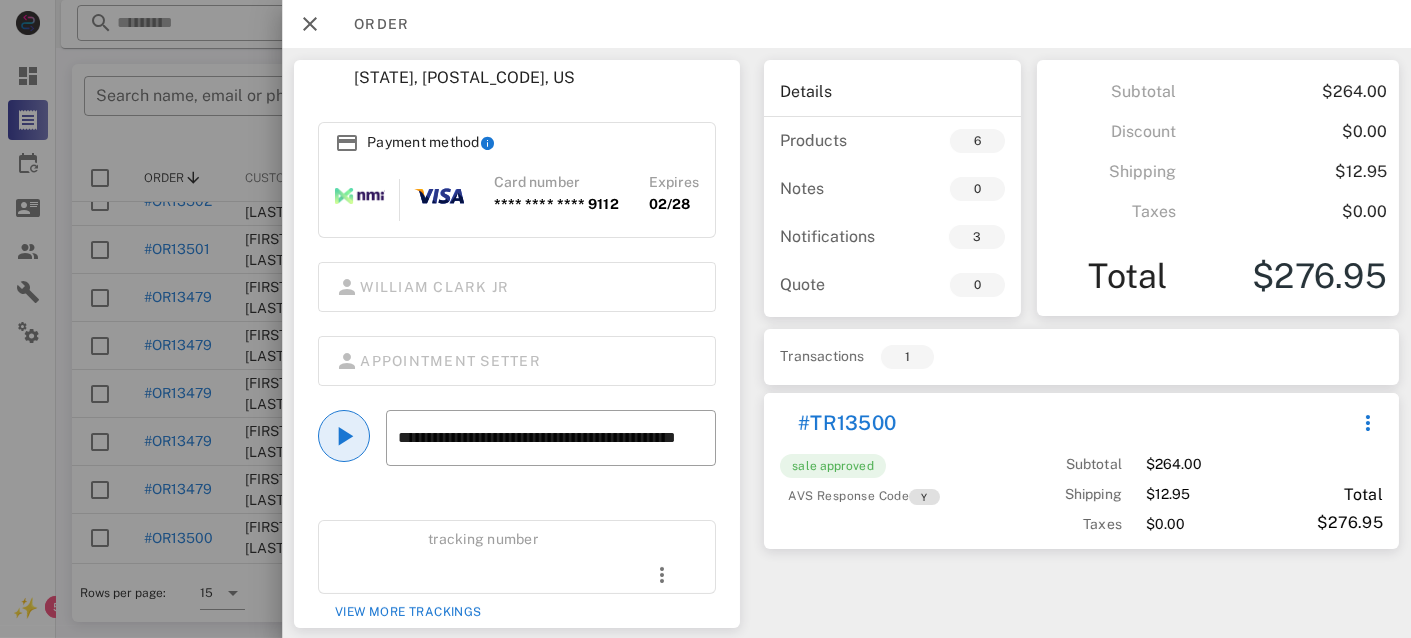 click at bounding box center [344, 436] 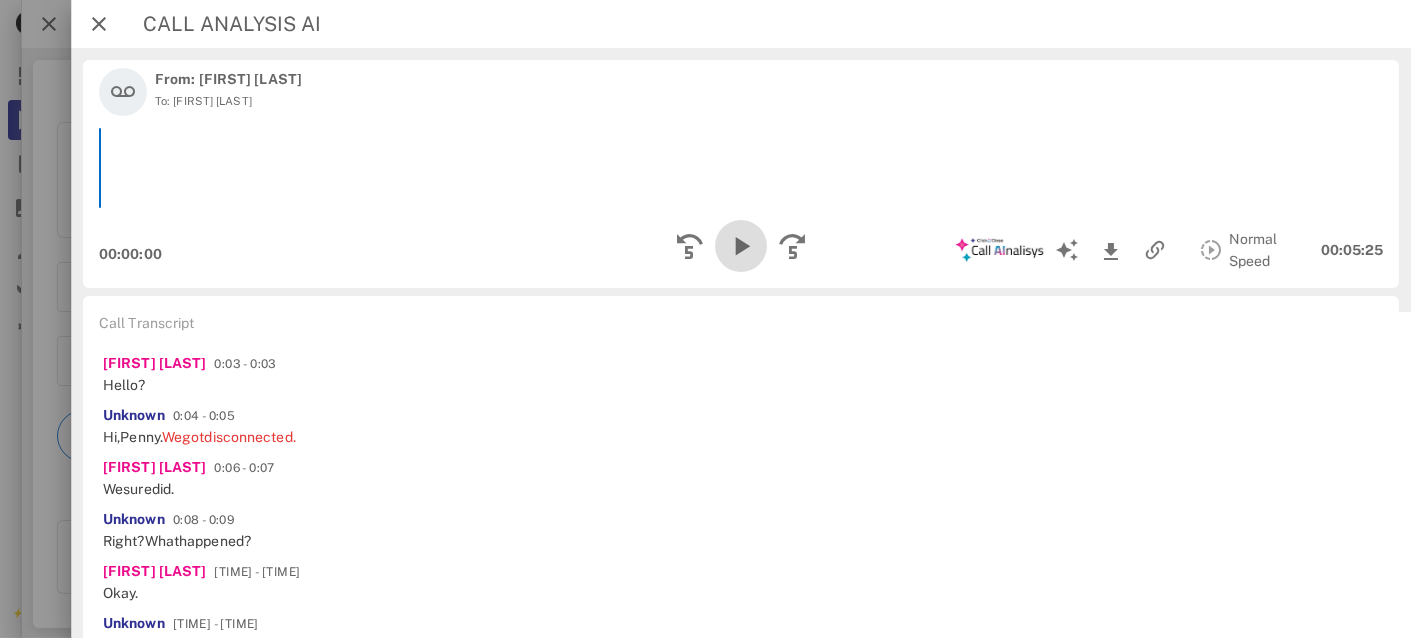 click at bounding box center (741, 246) 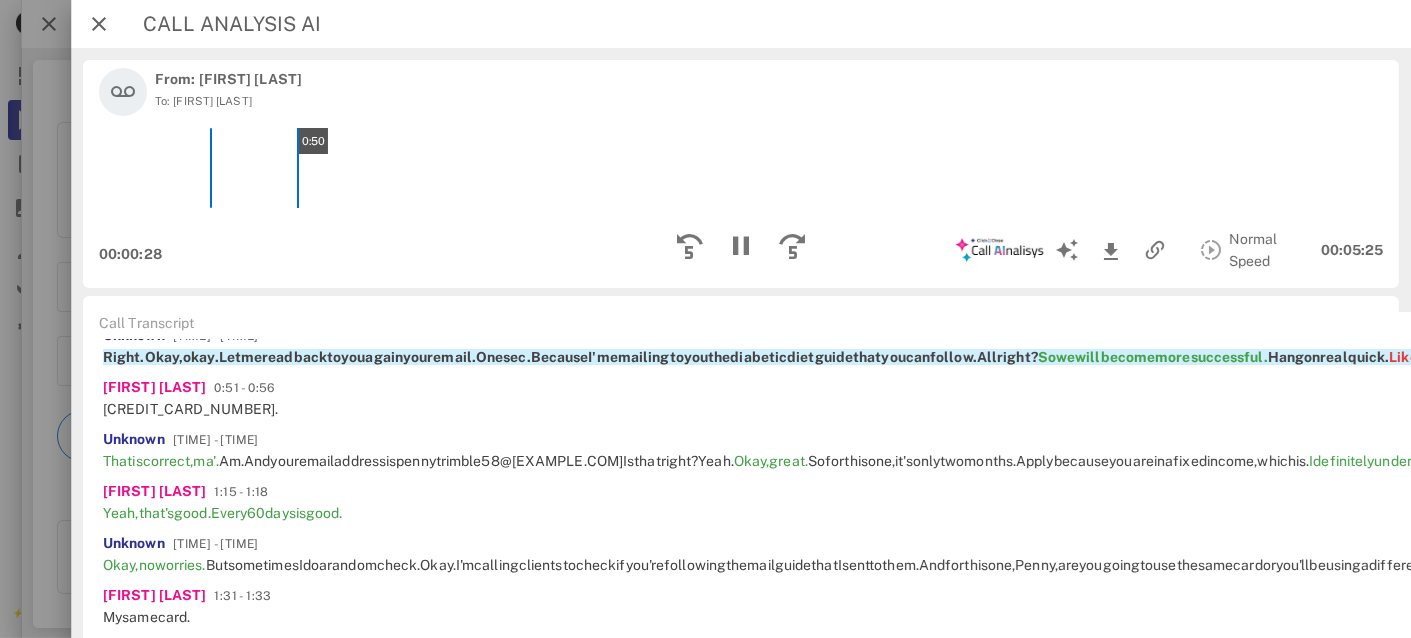 scroll, scrollTop: 297, scrollLeft: 0, axis: vertical 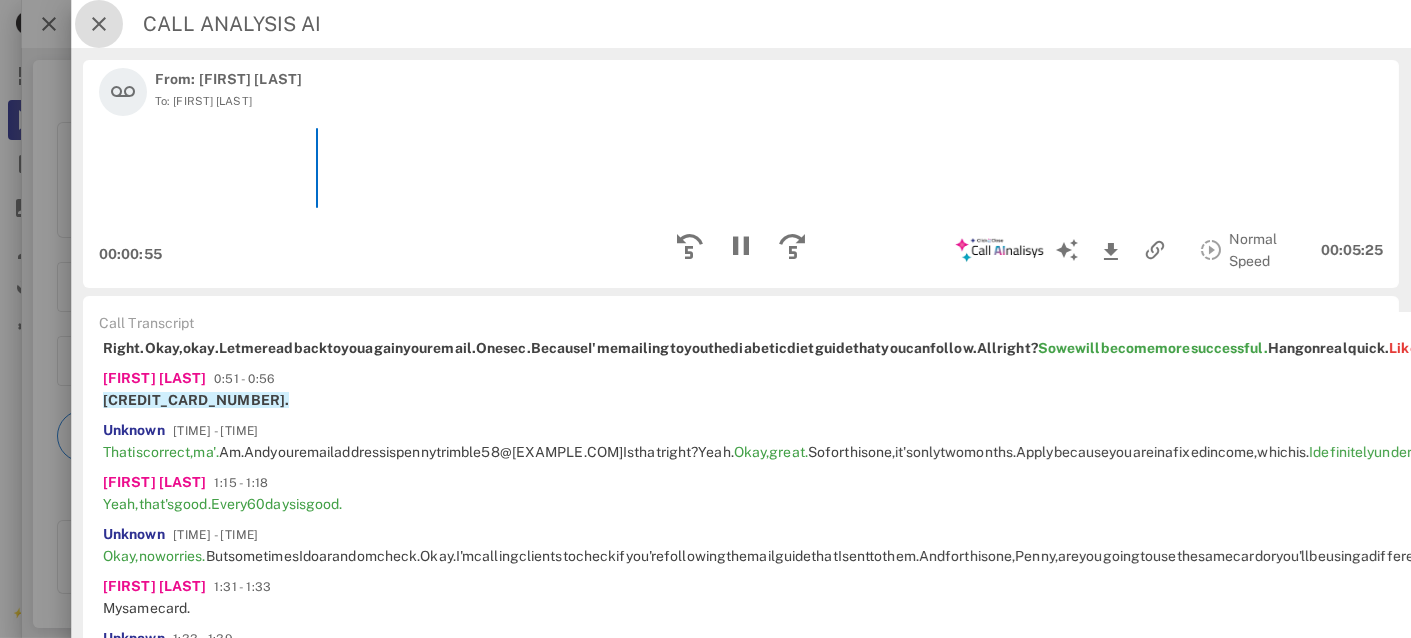 click at bounding box center (99, 24) 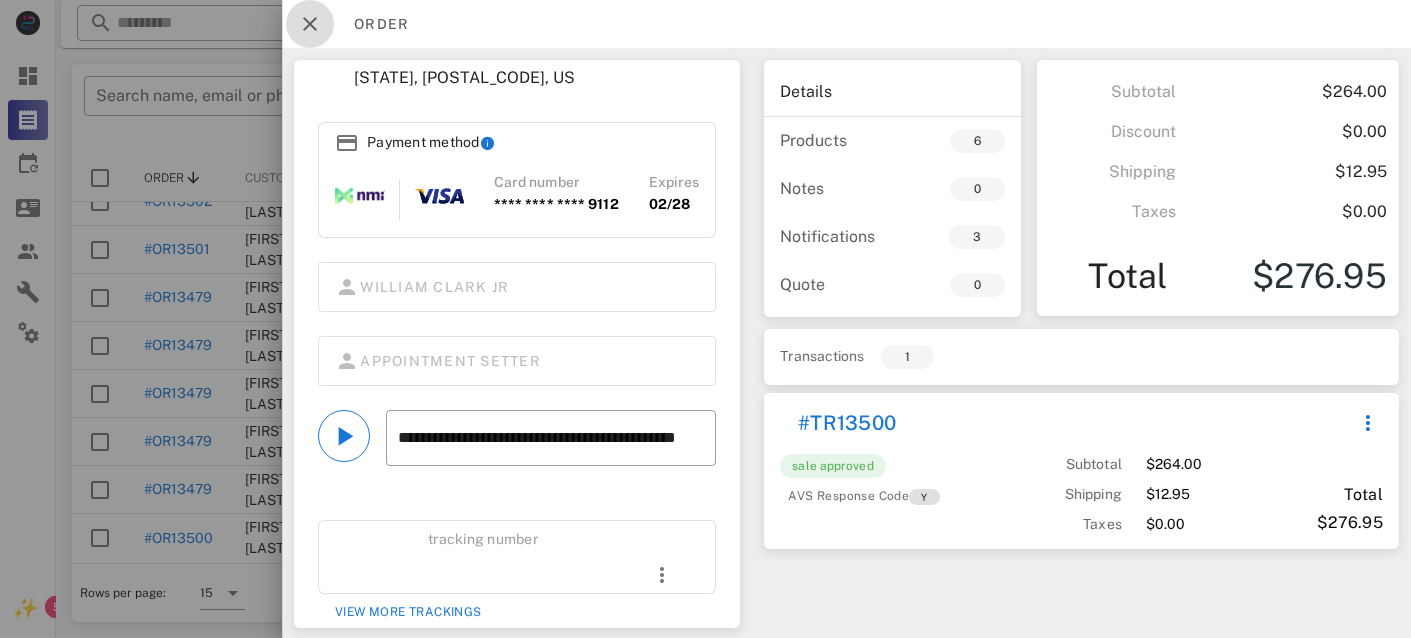 click at bounding box center [310, 24] 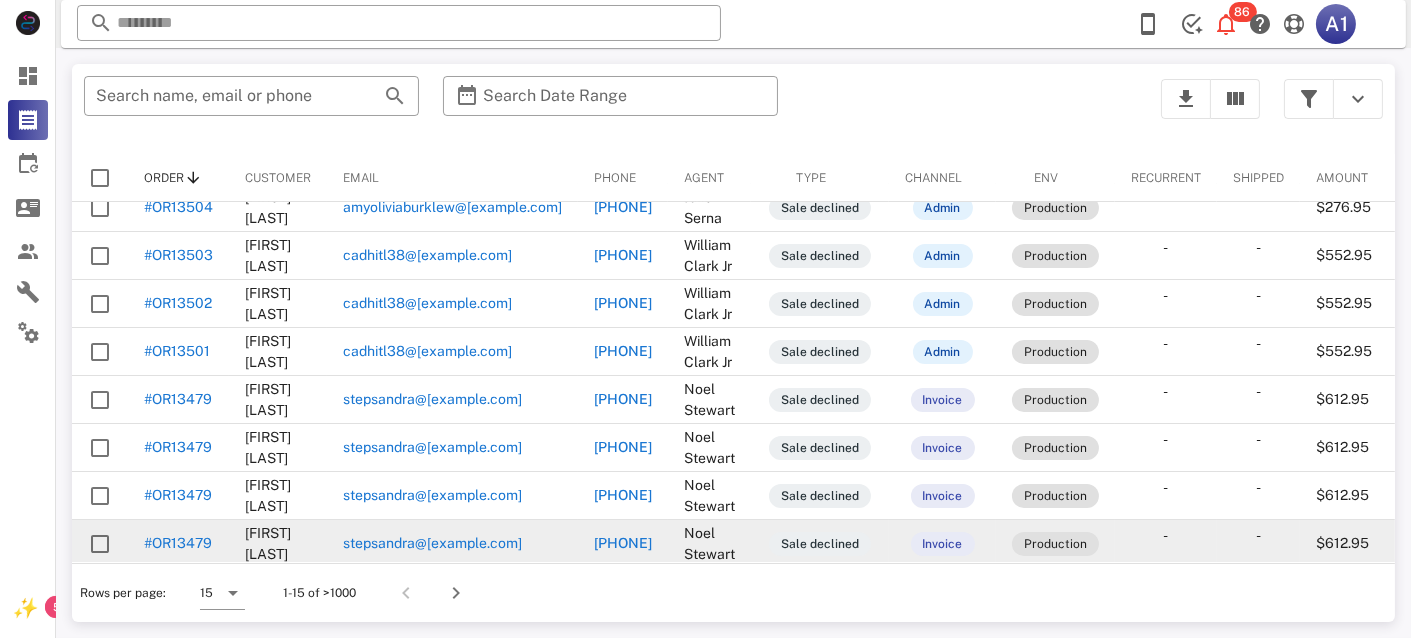 scroll, scrollTop: 365, scrollLeft: 0, axis: vertical 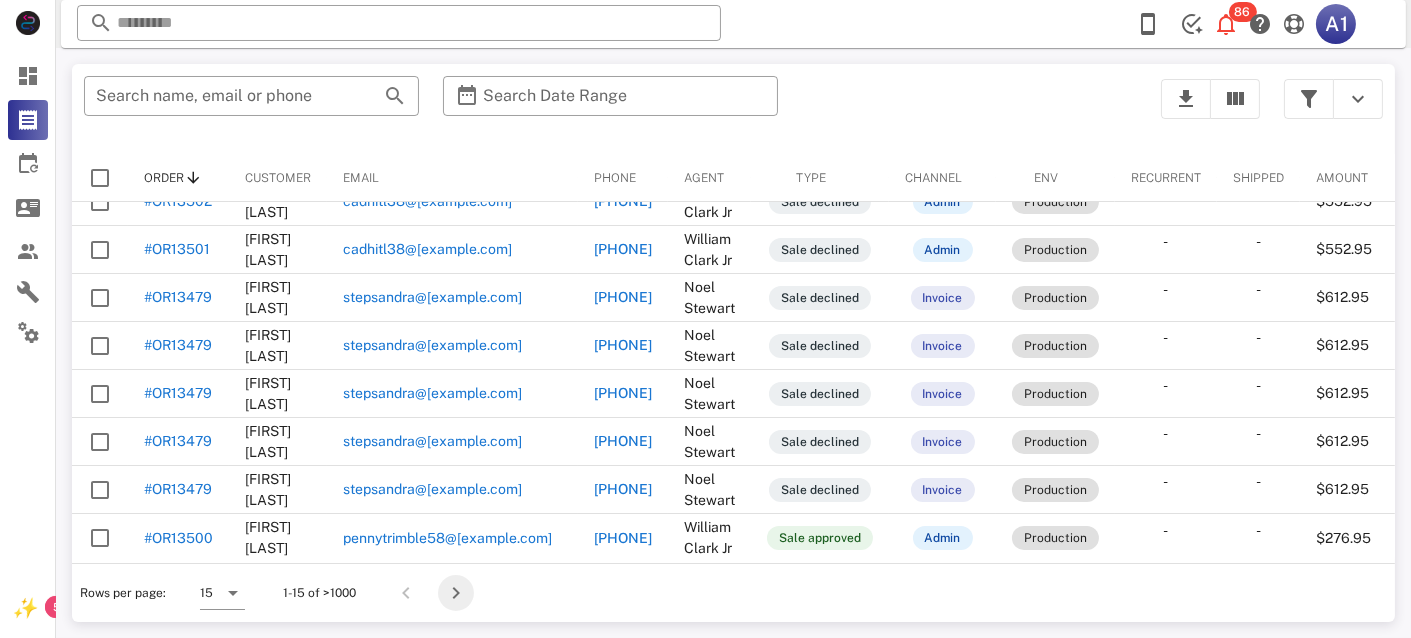 click at bounding box center [456, 593] 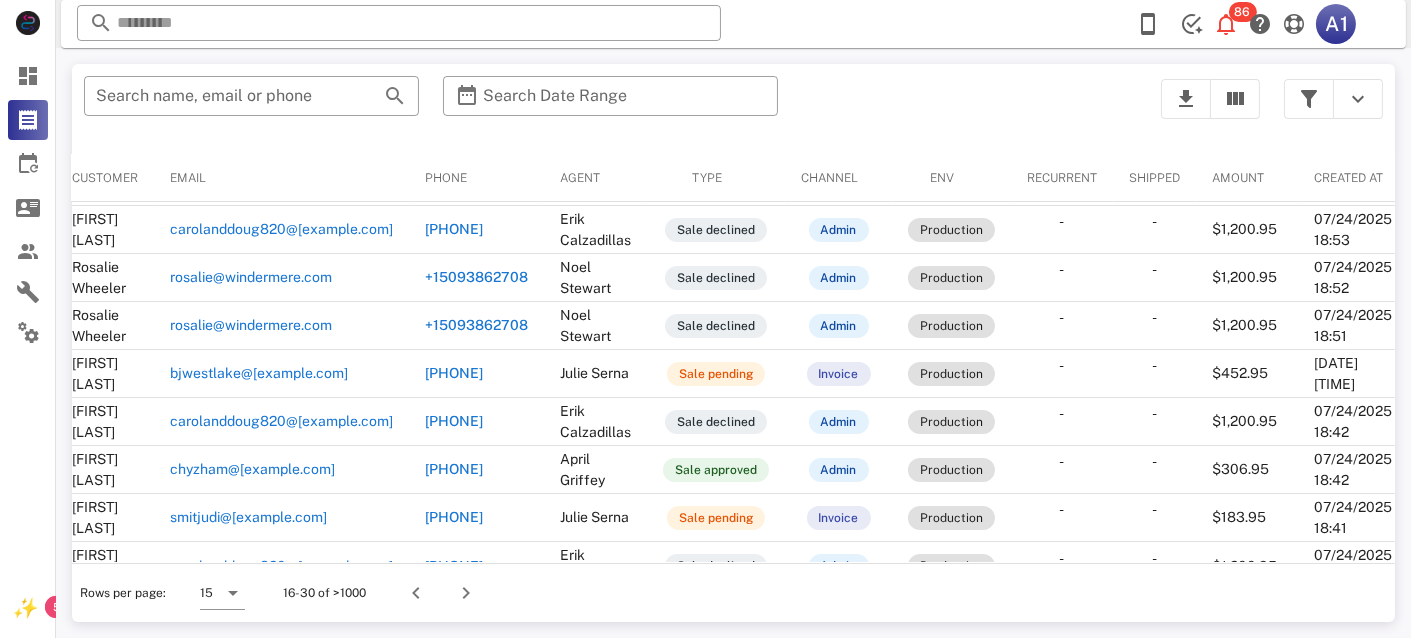 scroll, scrollTop: 365, scrollLeft: 173, axis: both 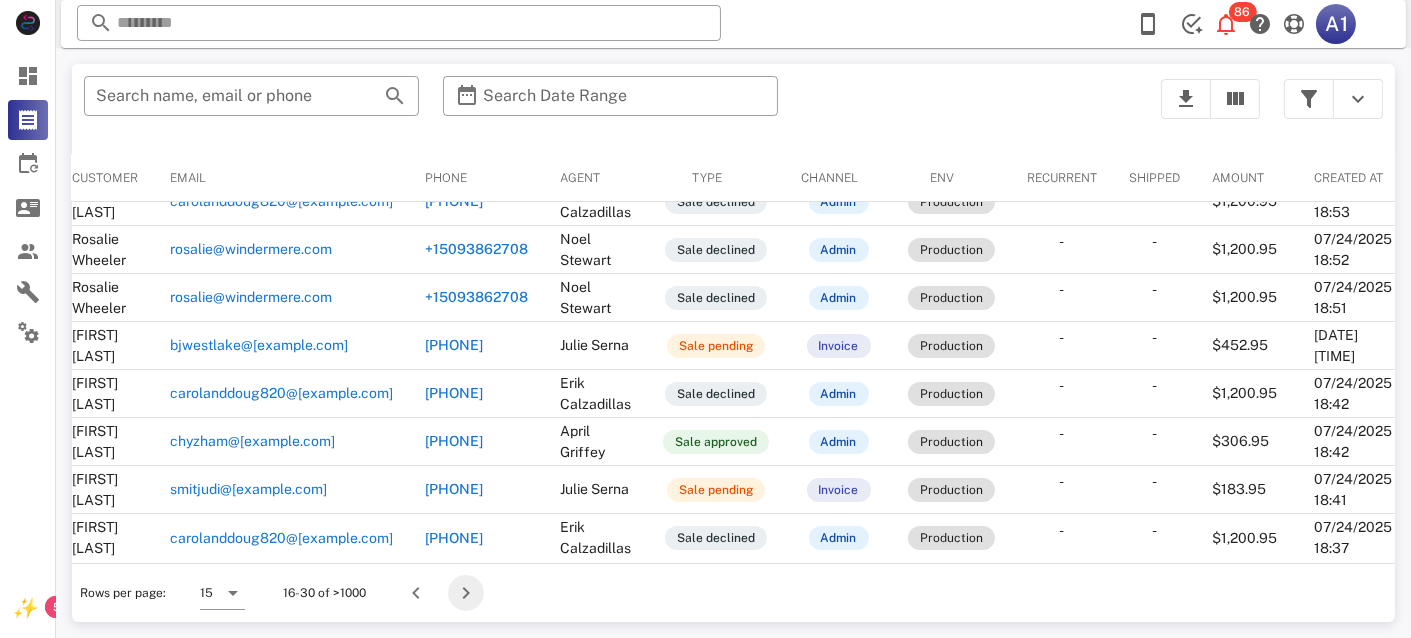 click at bounding box center [466, 593] 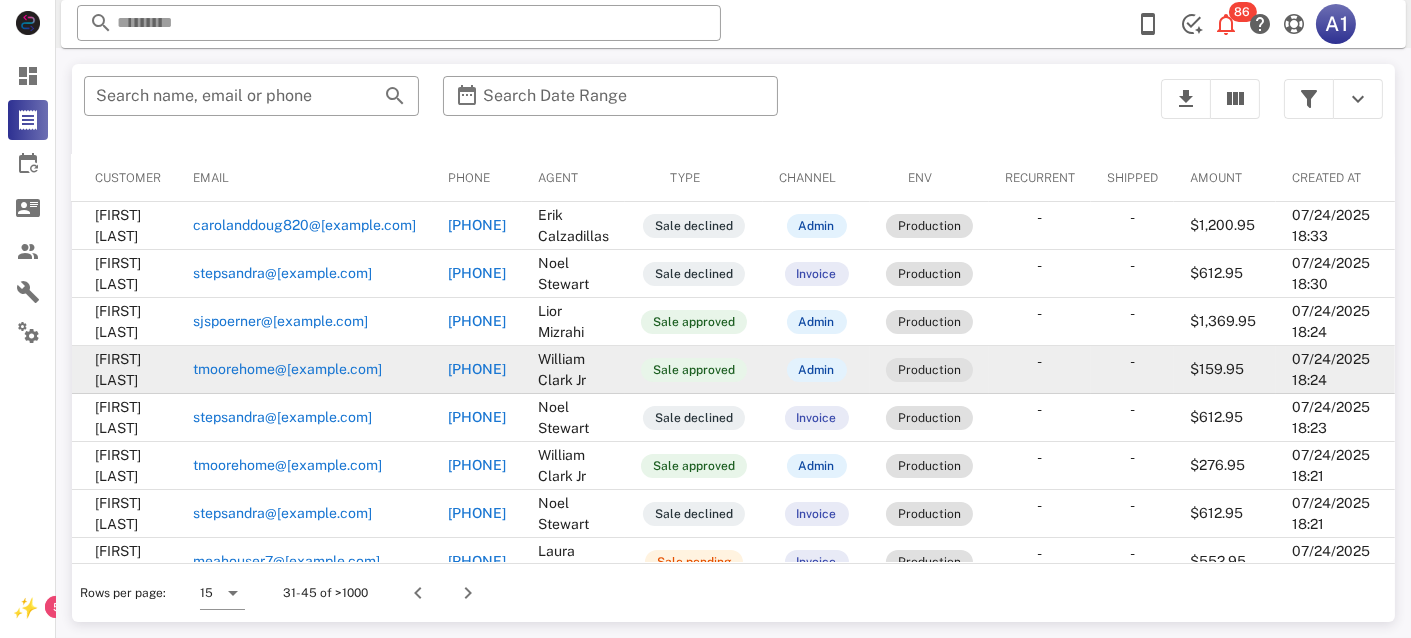 scroll, scrollTop: 0, scrollLeft: 0, axis: both 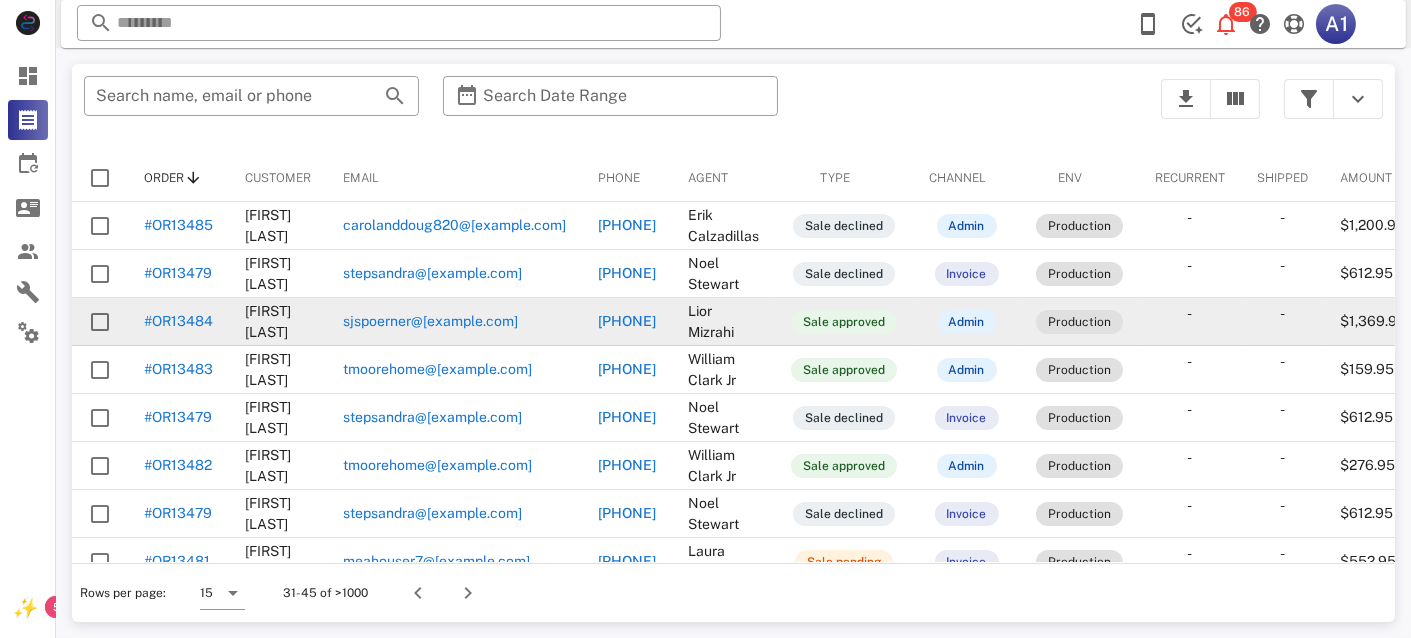 click on "#OR13484" at bounding box center (178, 321) 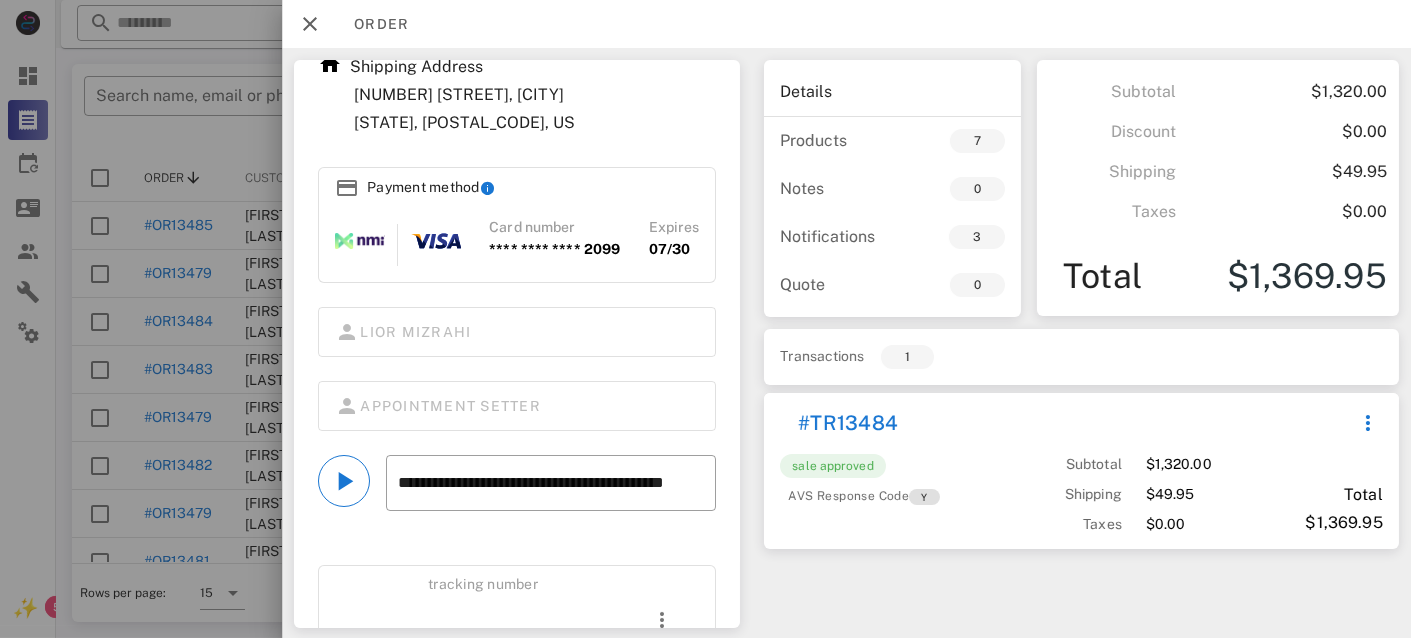scroll, scrollTop: 320, scrollLeft: 0, axis: vertical 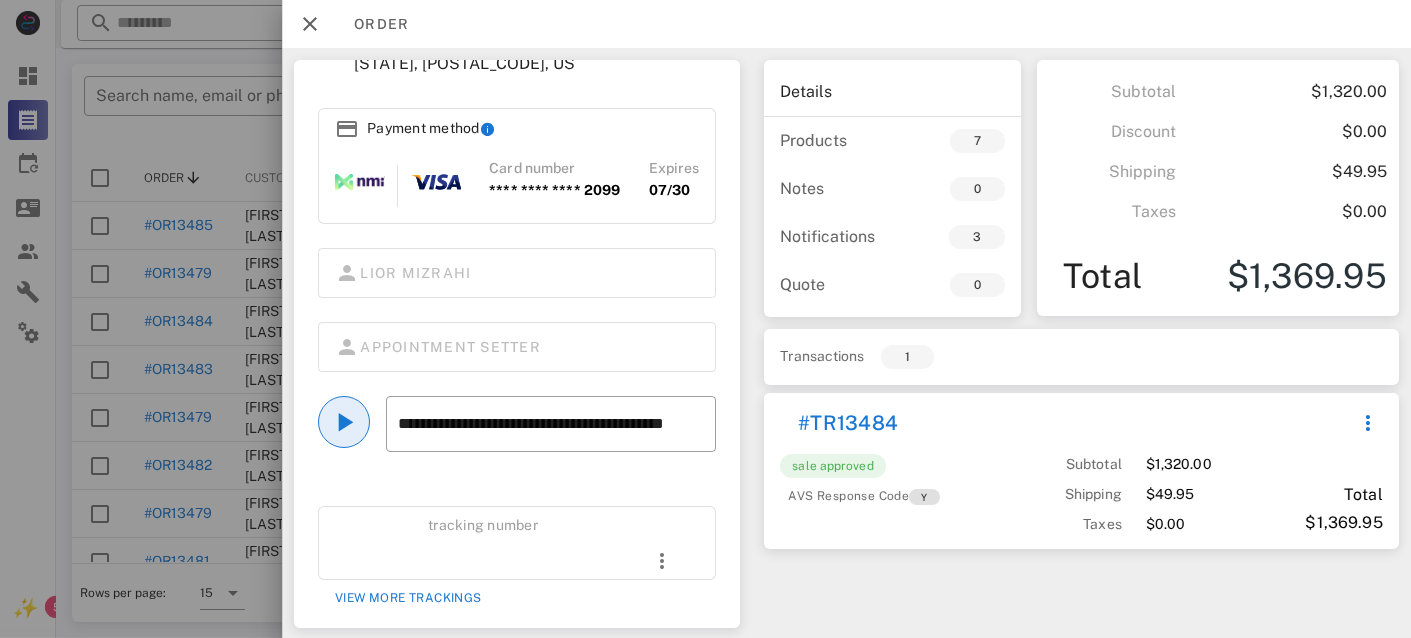 click at bounding box center (344, 422) 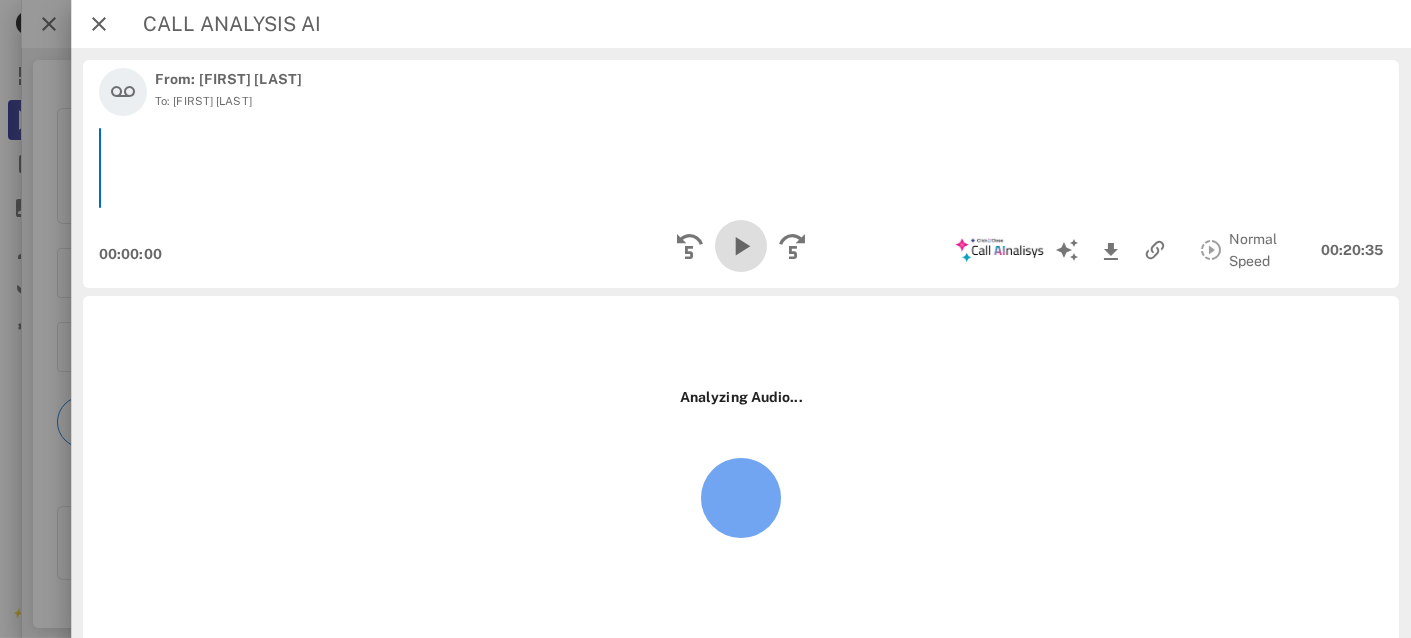 click at bounding box center (741, 246) 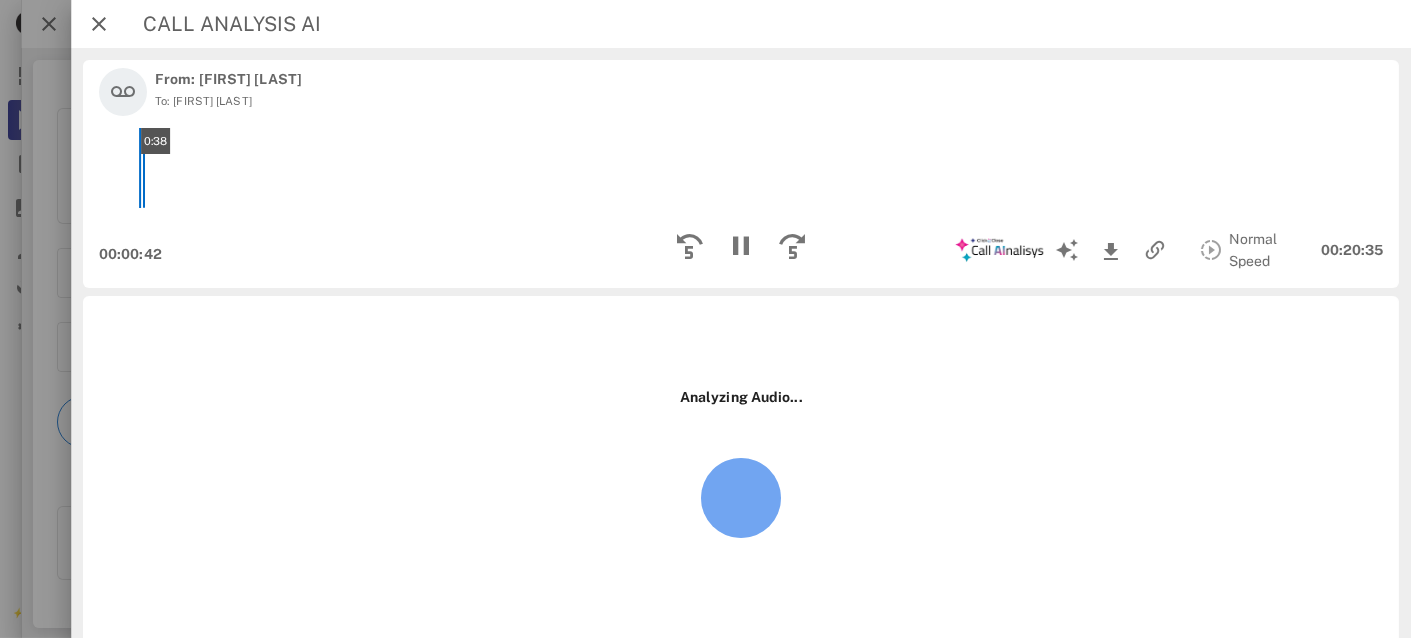 click on "0:38" at bounding box center [741, 168] 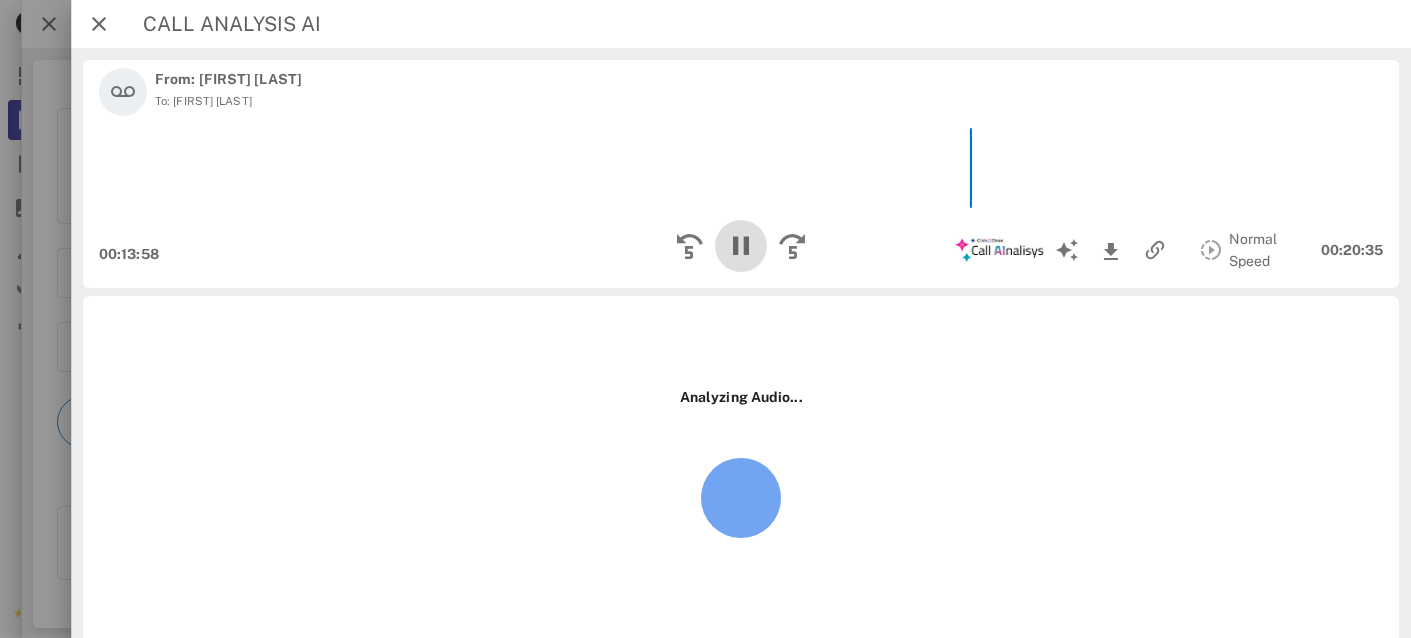 click at bounding box center (741, 246) 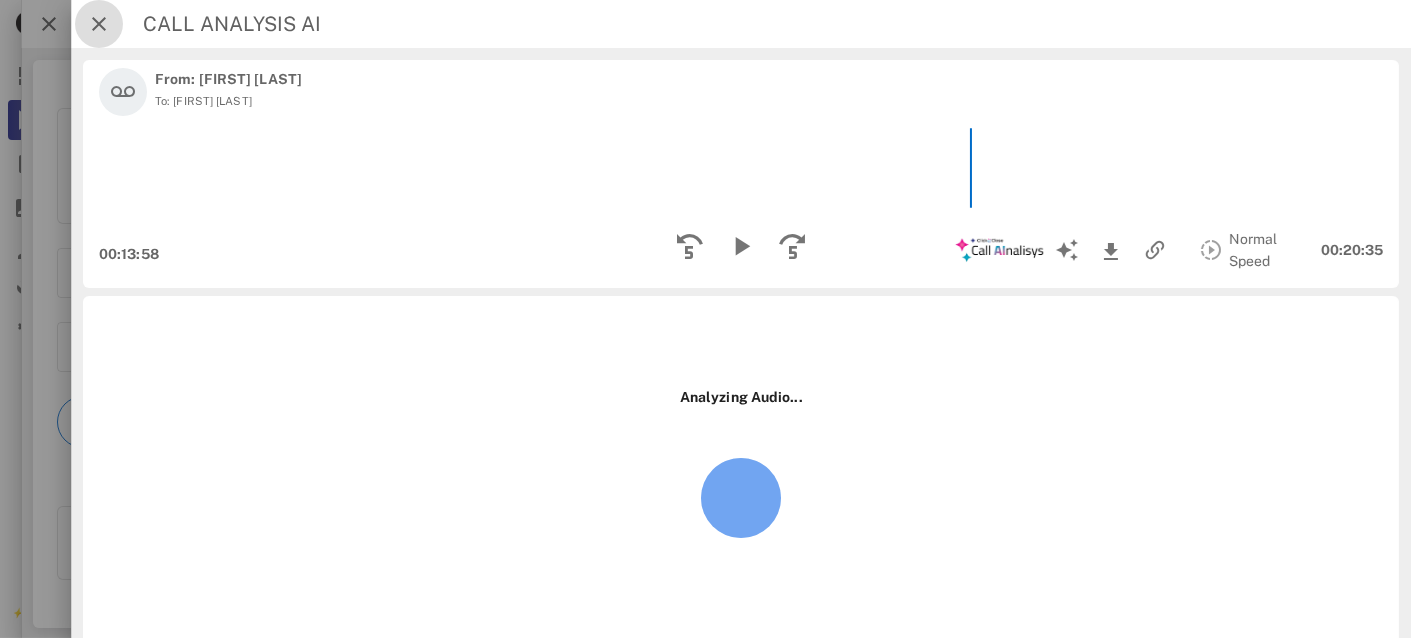 click at bounding box center (99, 24) 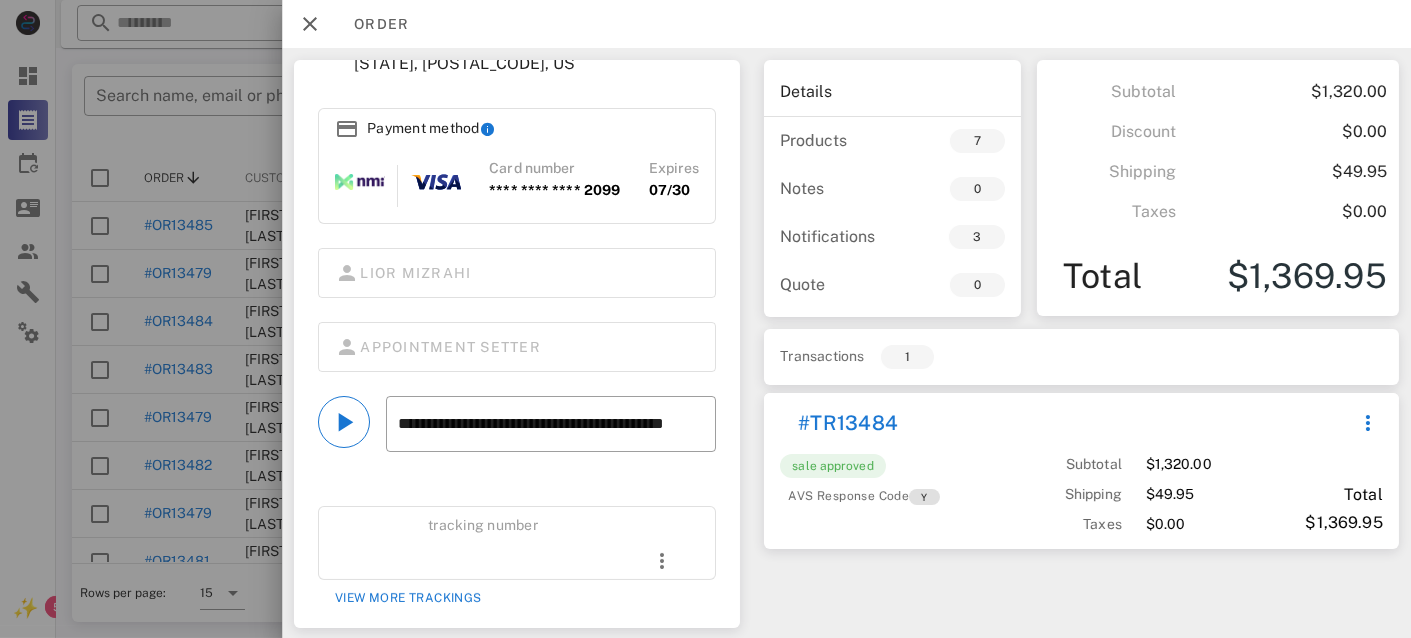 scroll, scrollTop: 0, scrollLeft: 0, axis: both 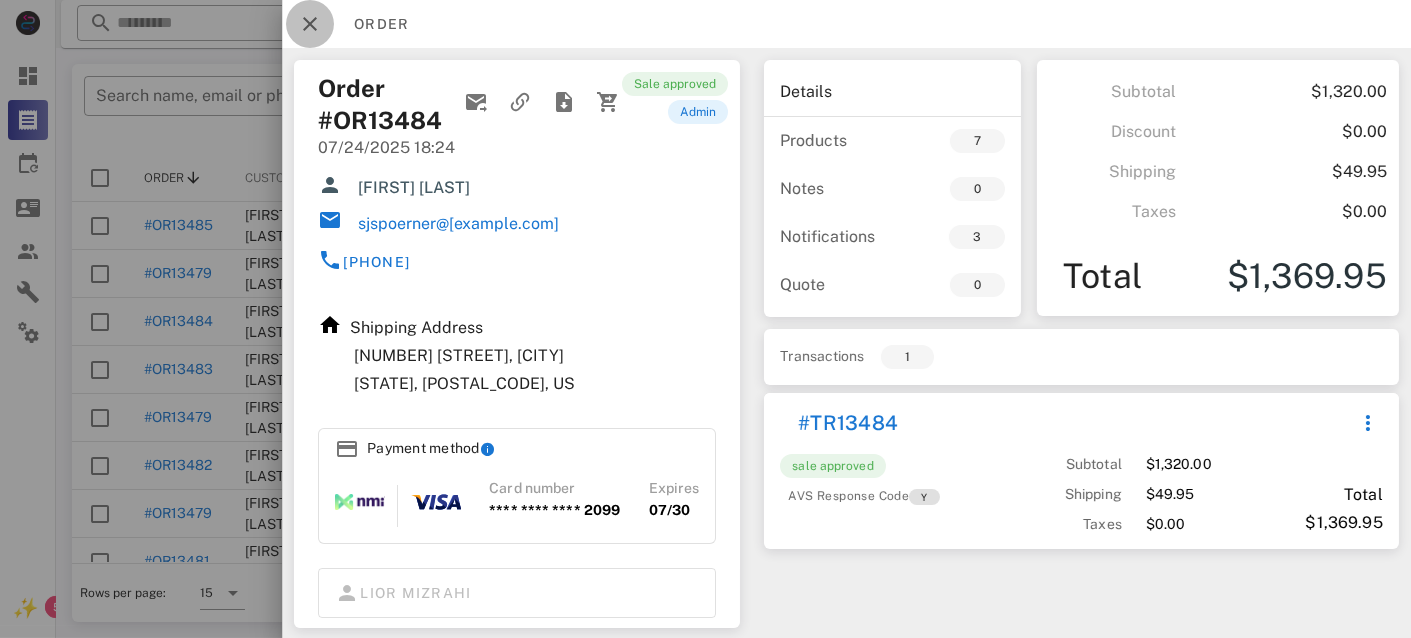 click at bounding box center [310, 24] 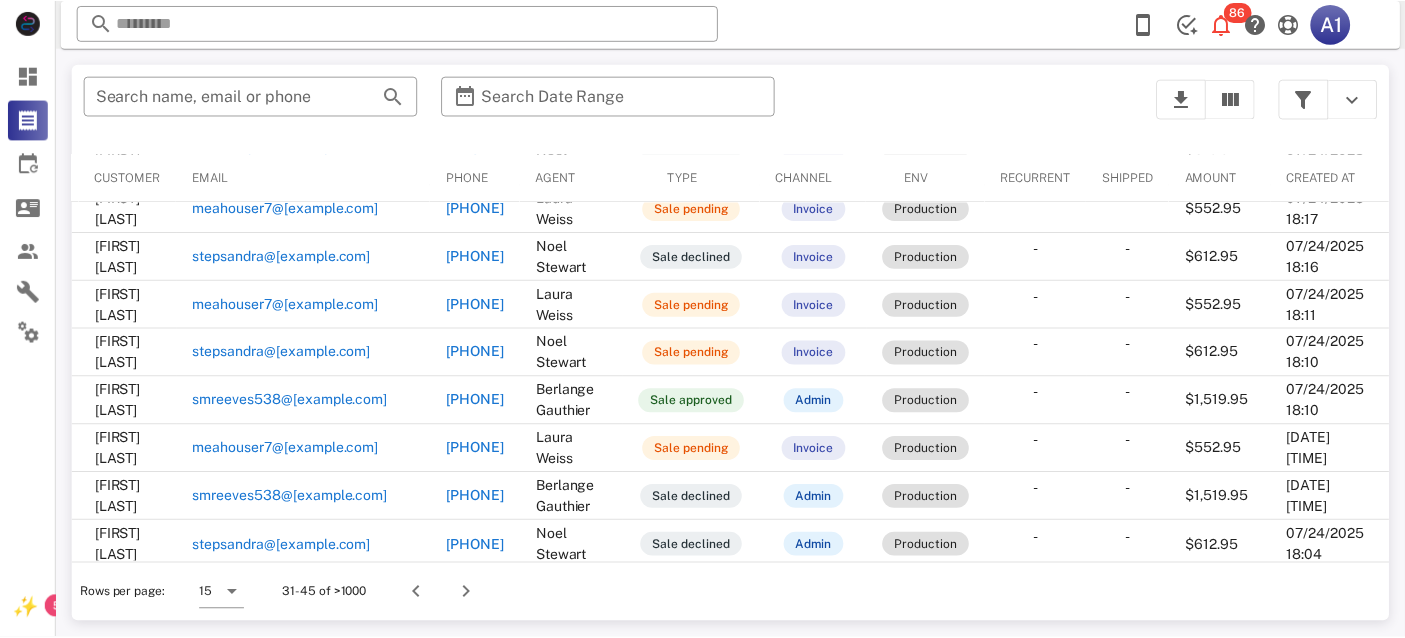 scroll, scrollTop: 365, scrollLeft: 185, axis: both 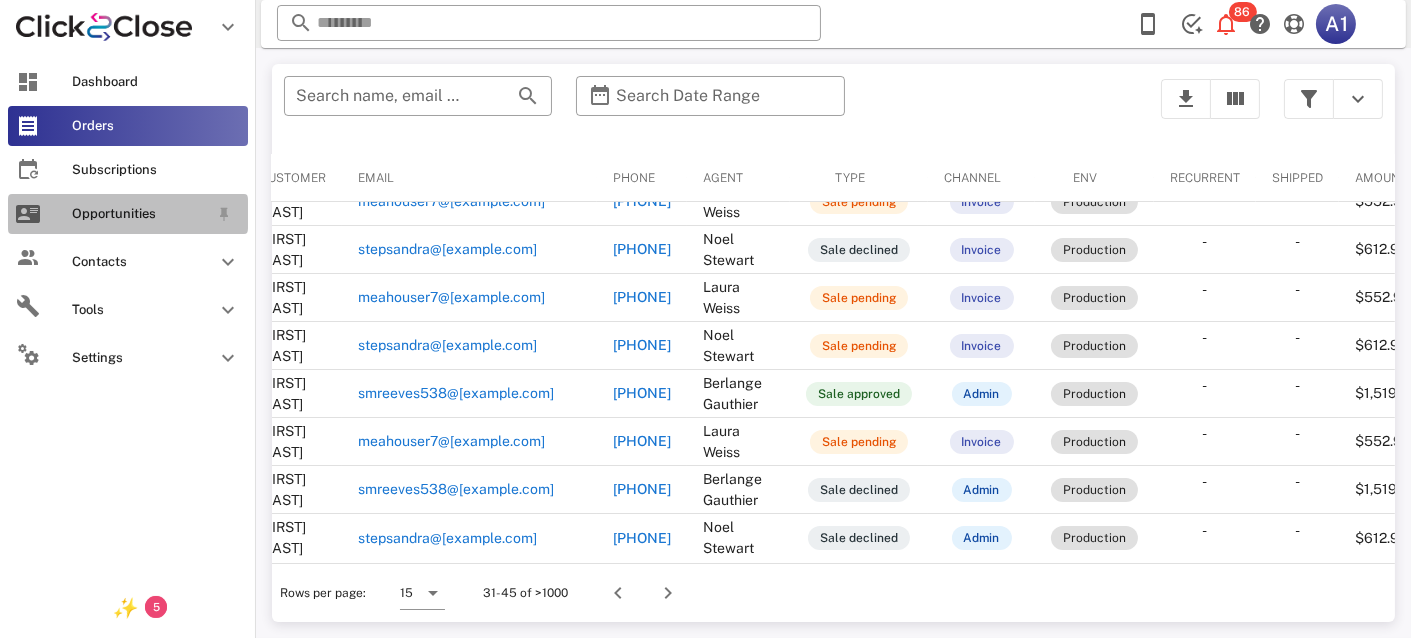 click on "Opportunities" at bounding box center [128, 214] 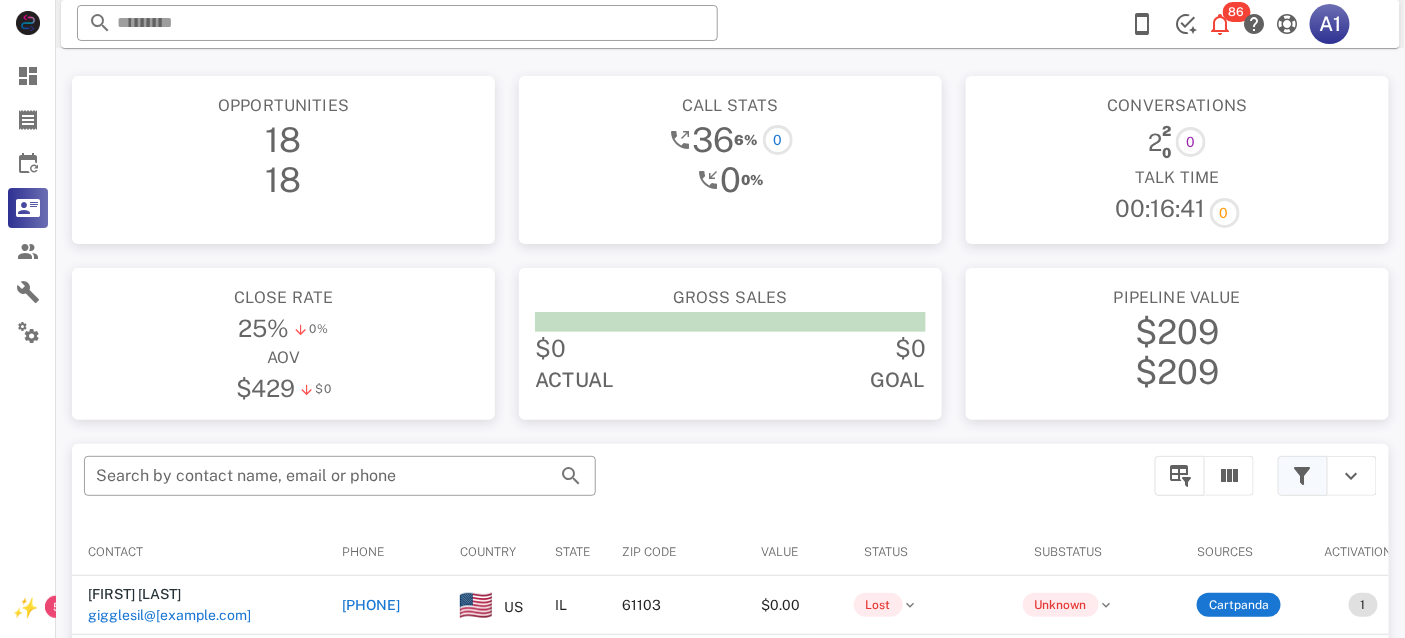 click at bounding box center [1303, 476] 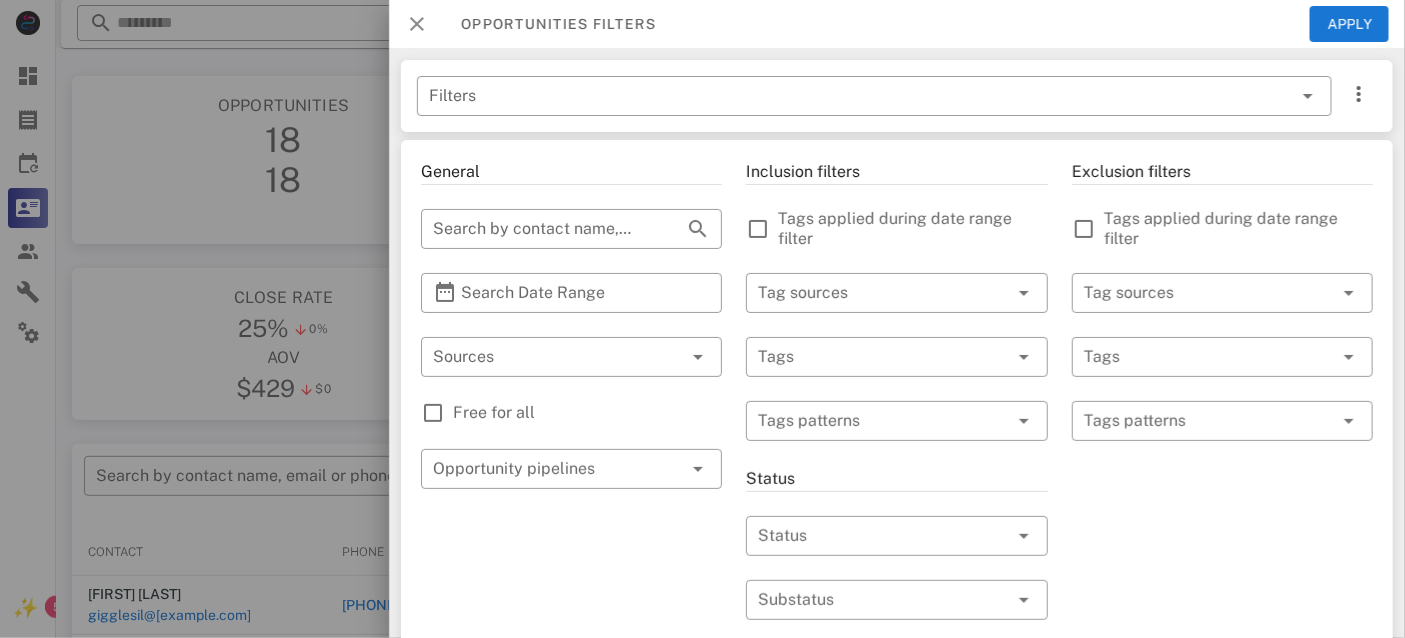click at bounding box center (417, 24) 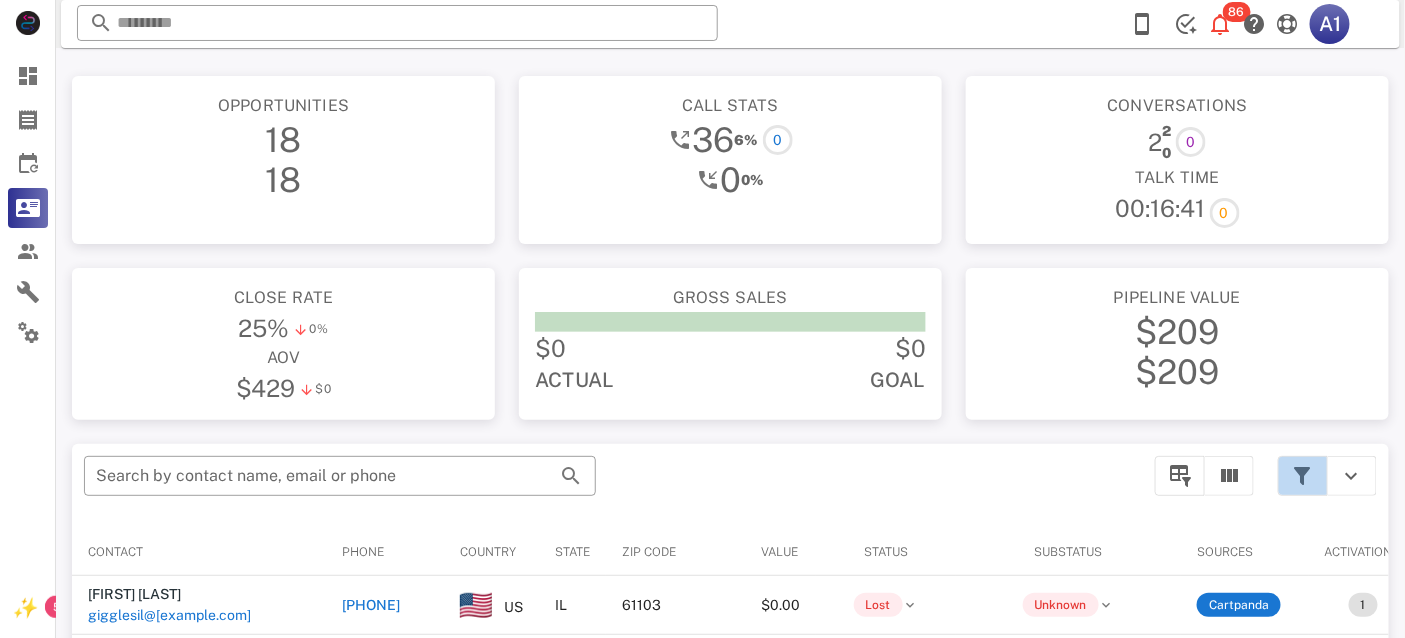 click at bounding box center (1303, 476) 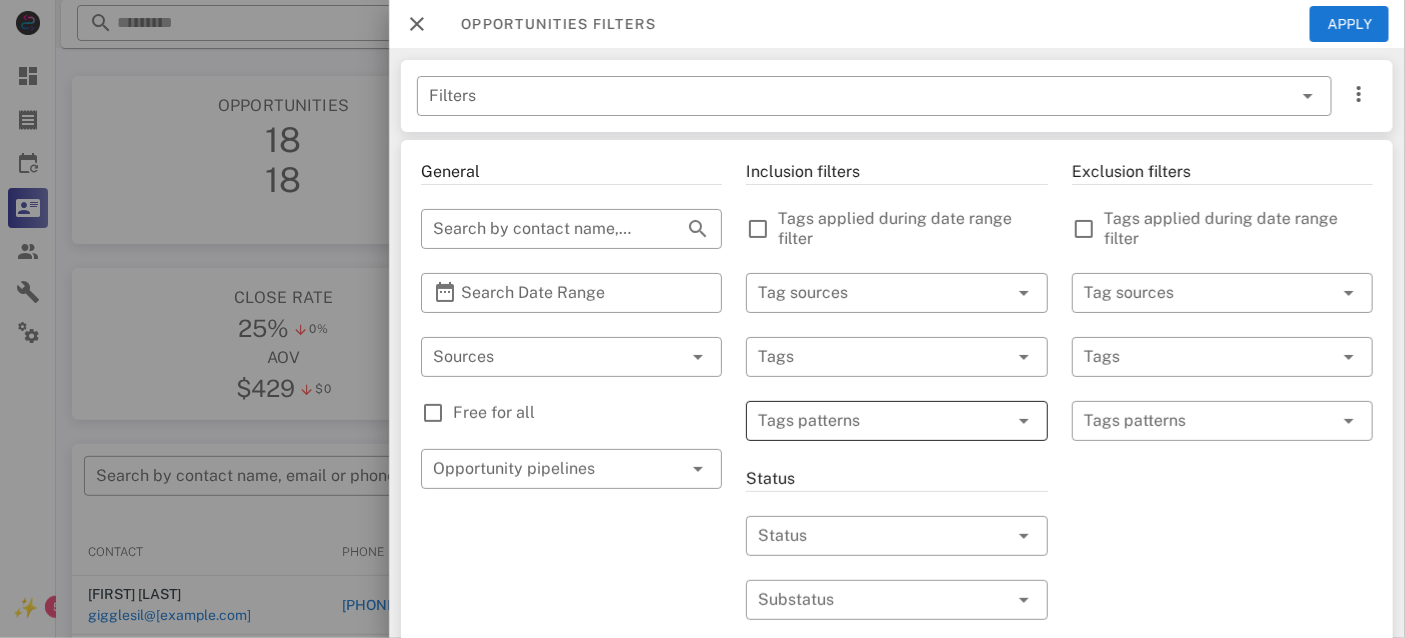 click at bounding box center (882, 421) 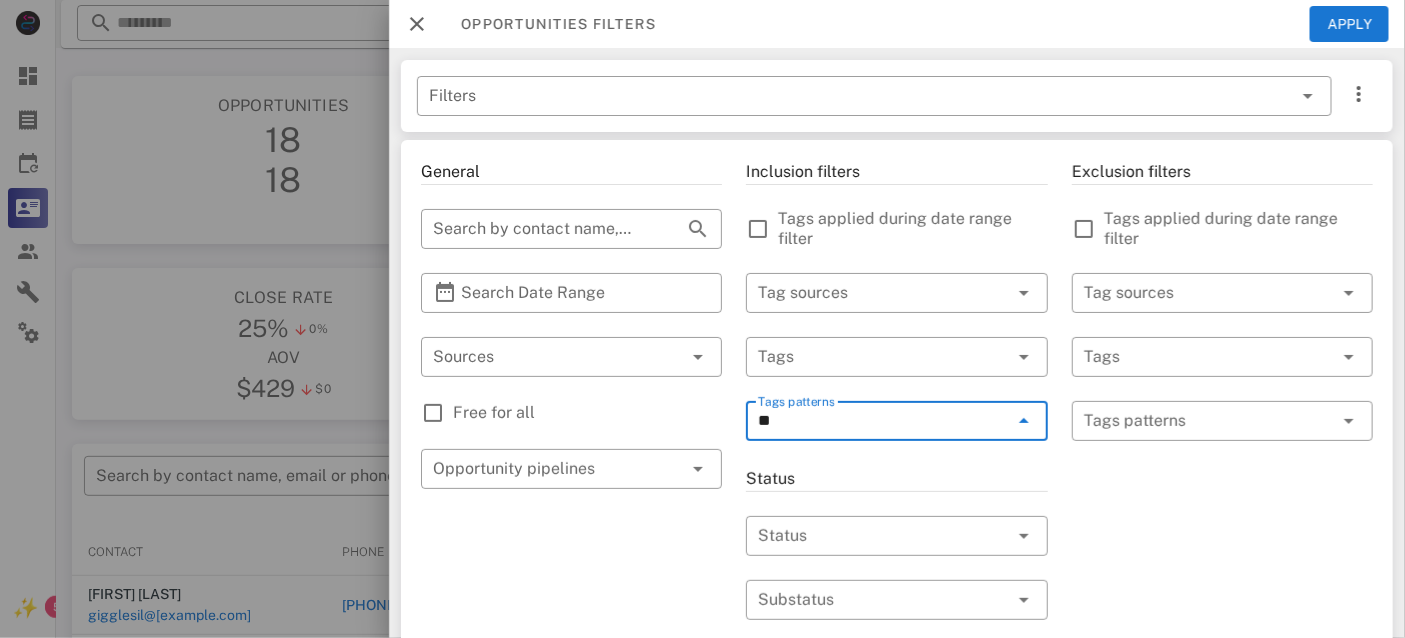 type on "*" 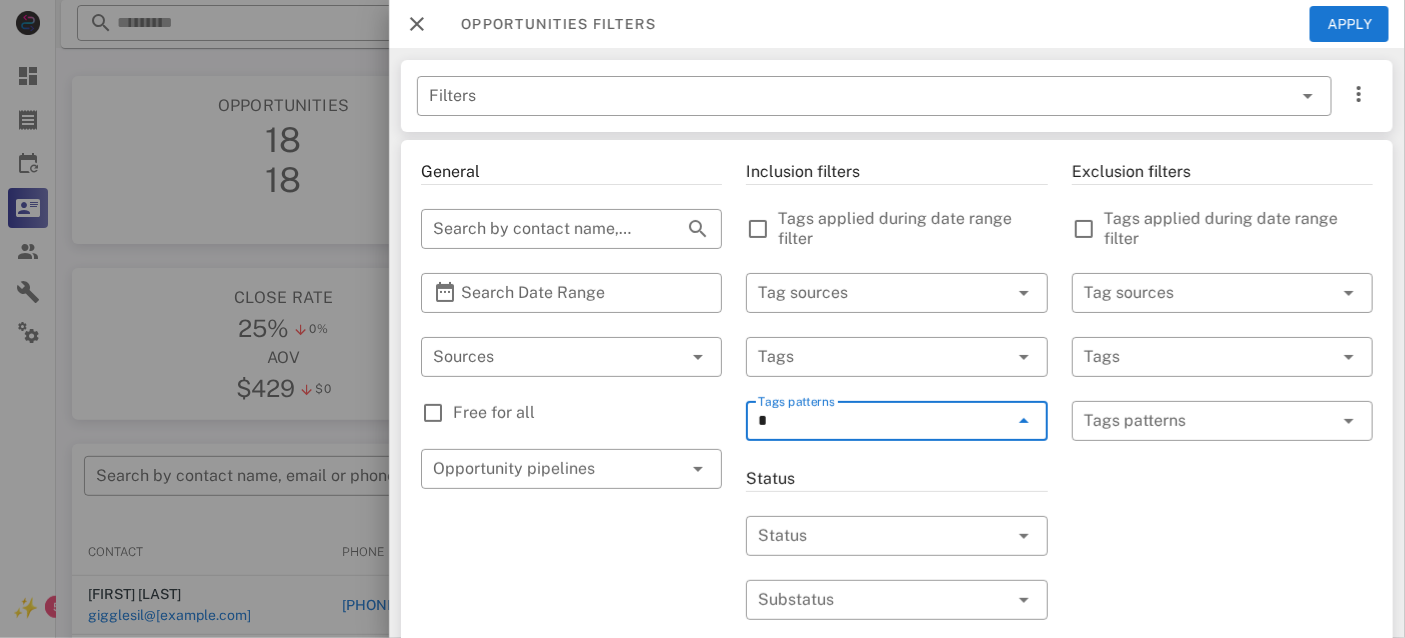 type 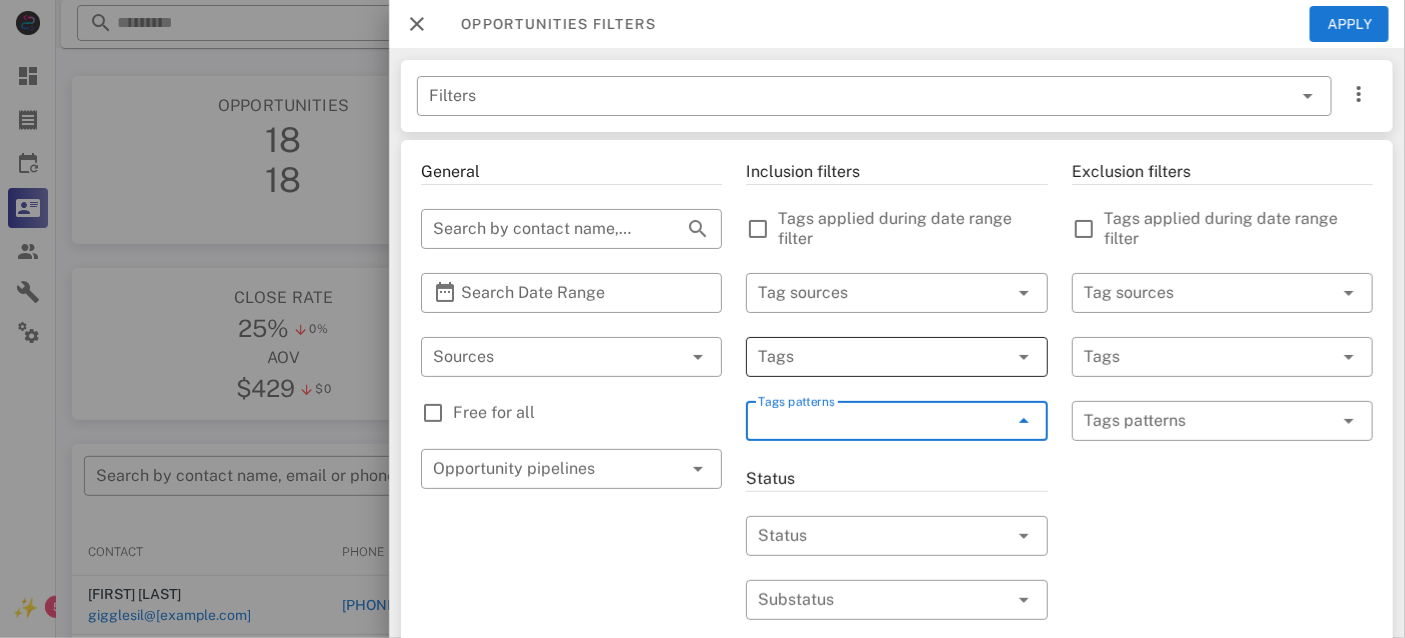 click at bounding box center [868, 357] 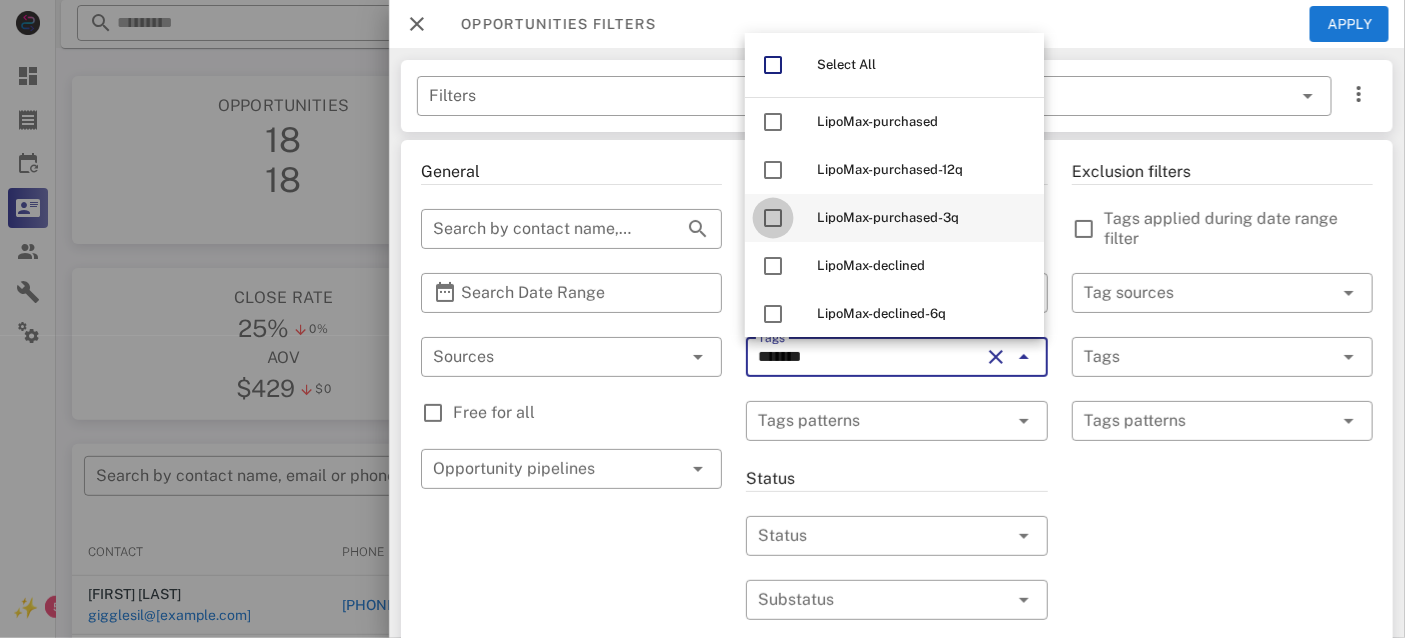 click at bounding box center [773, 218] 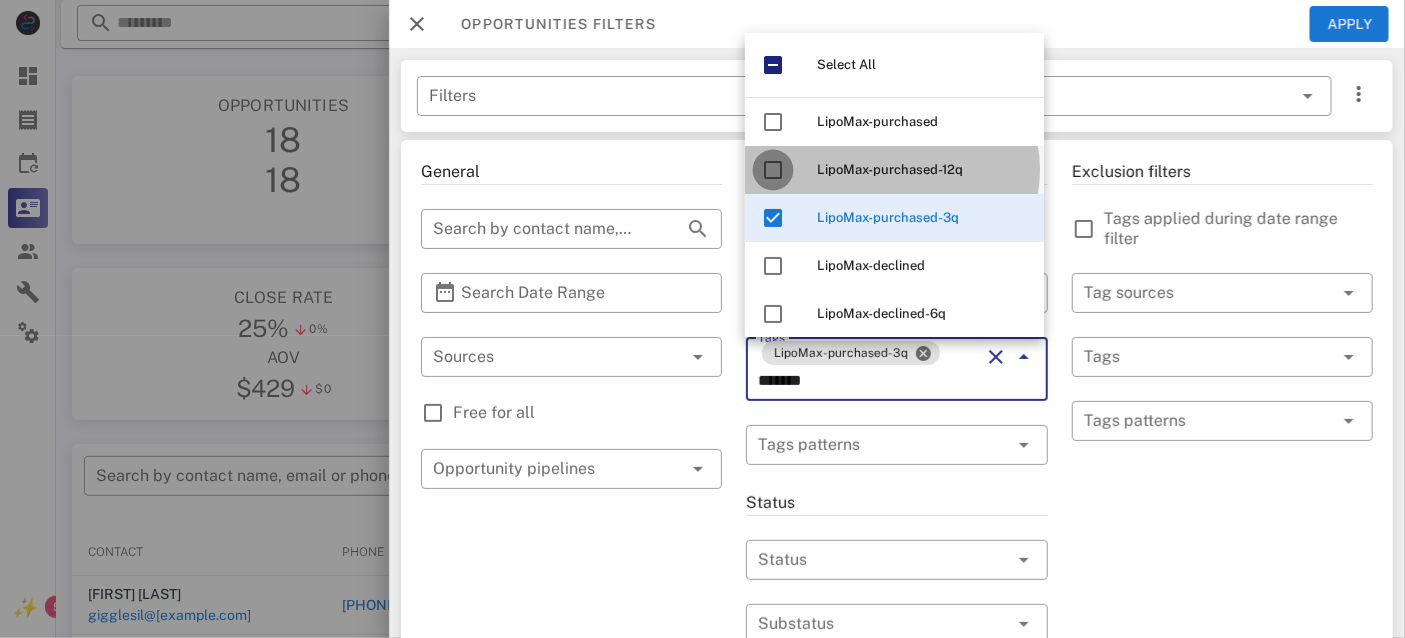 click at bounding box center [773, 170] 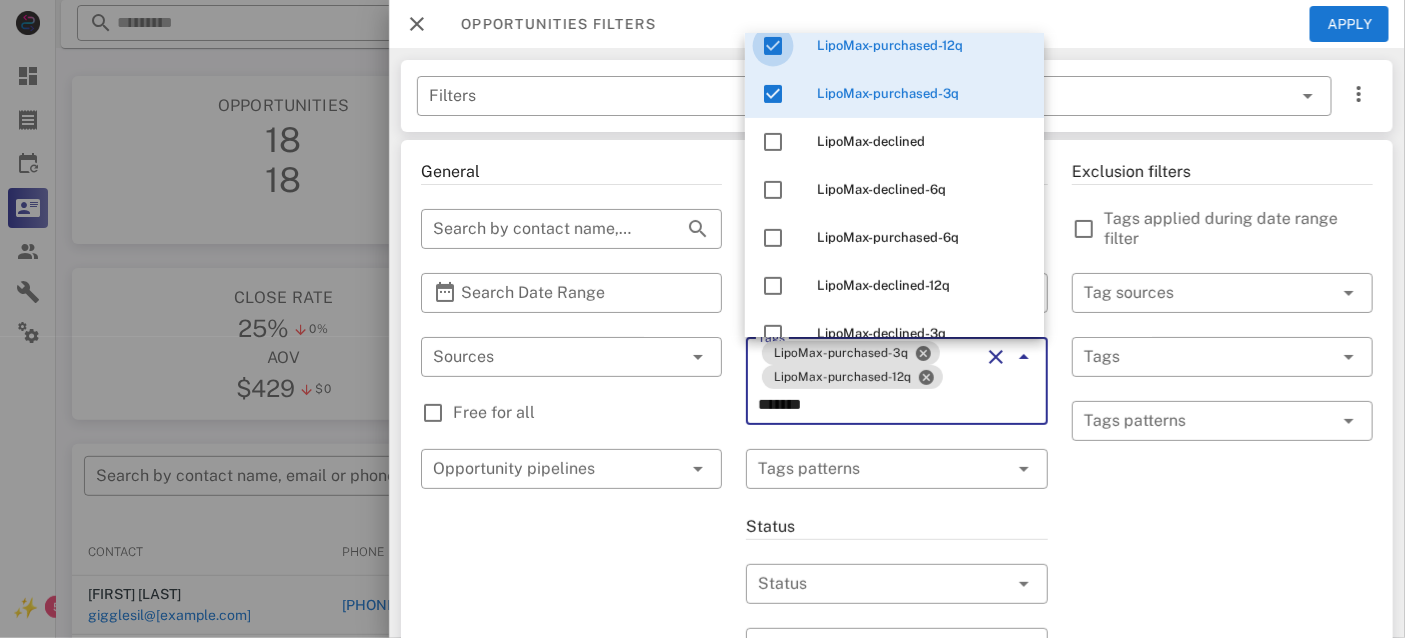 scroll, scrollTop: 128, scrollLeft: 0, axis: vertical 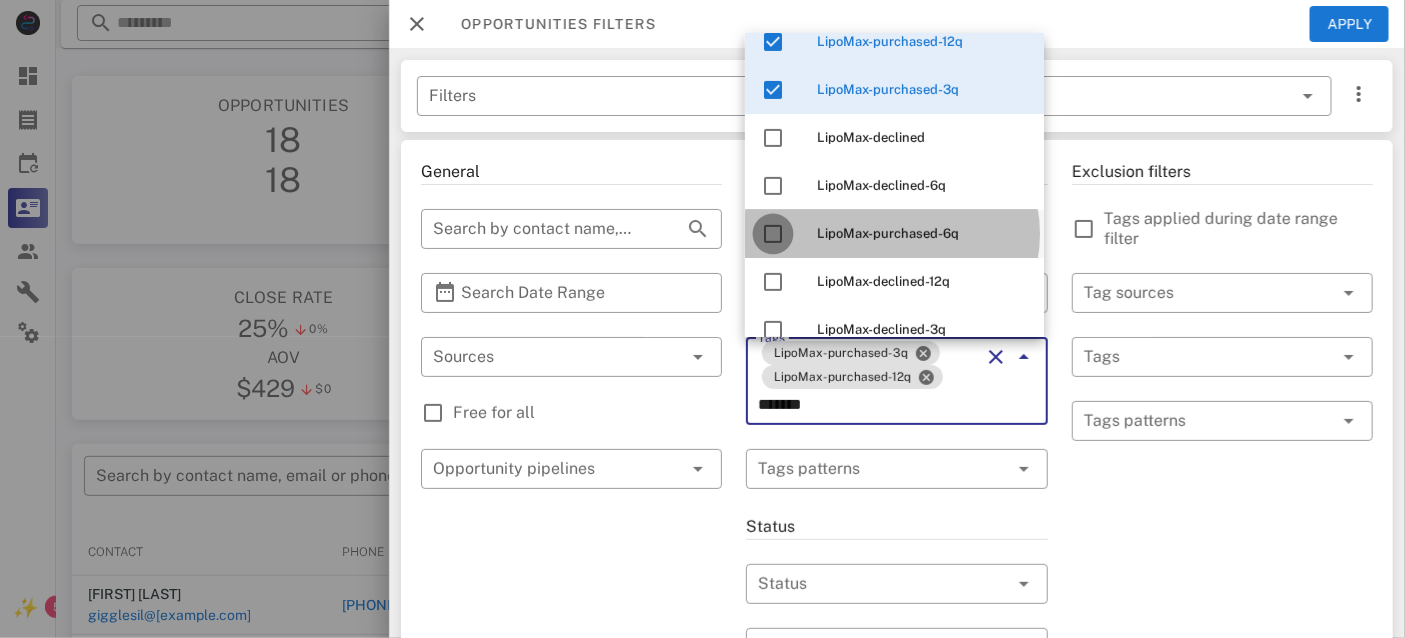click at bounding box center (773, 234) 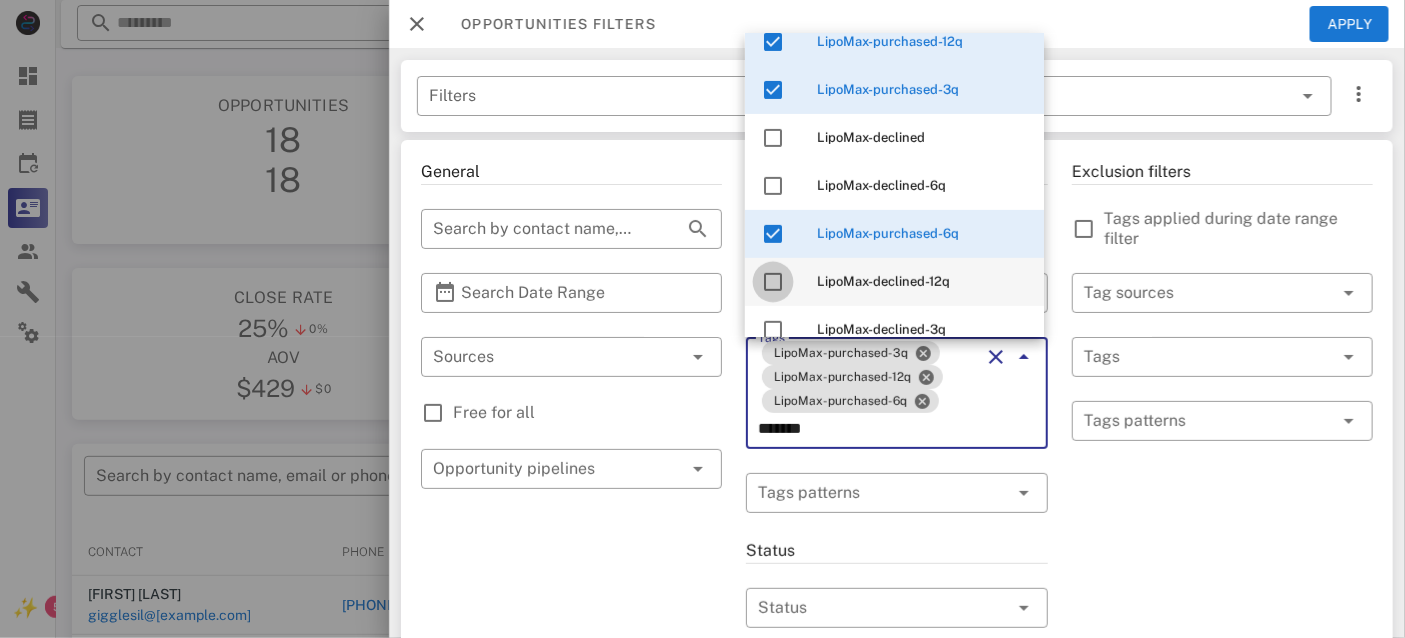 scroll, scrollTop: 152, scrollLeft: 0, axis: vertical 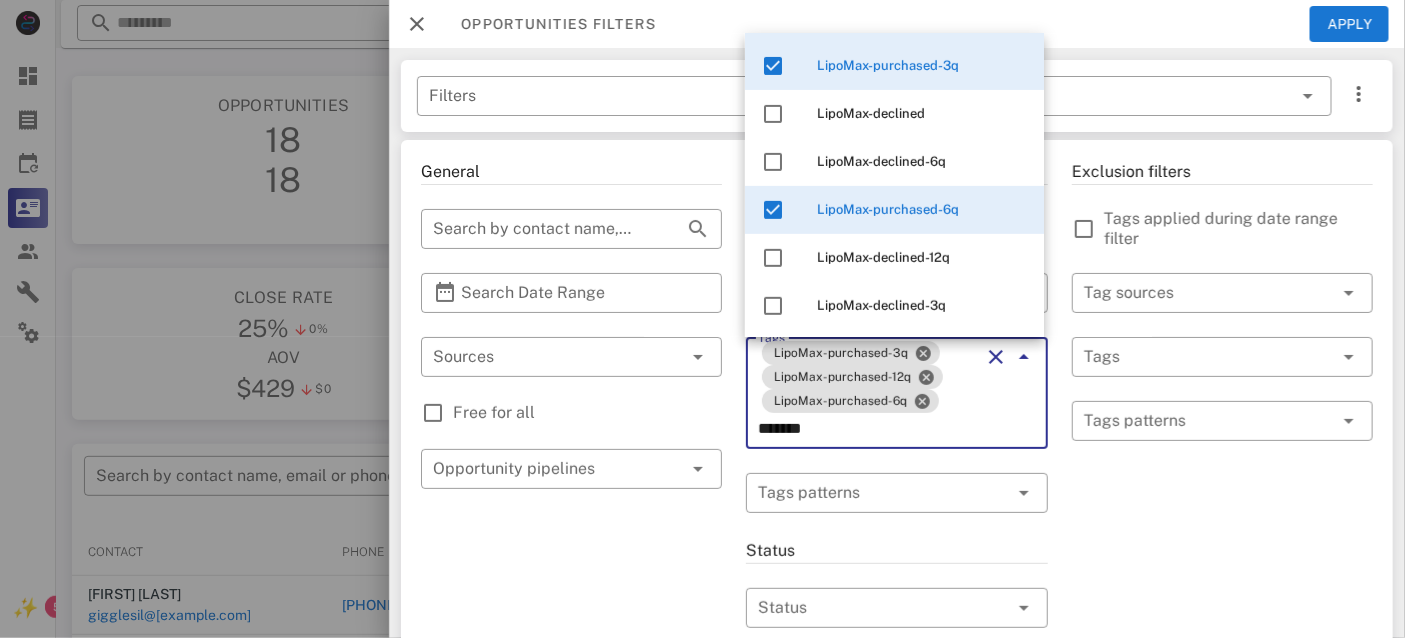 type on "*******" 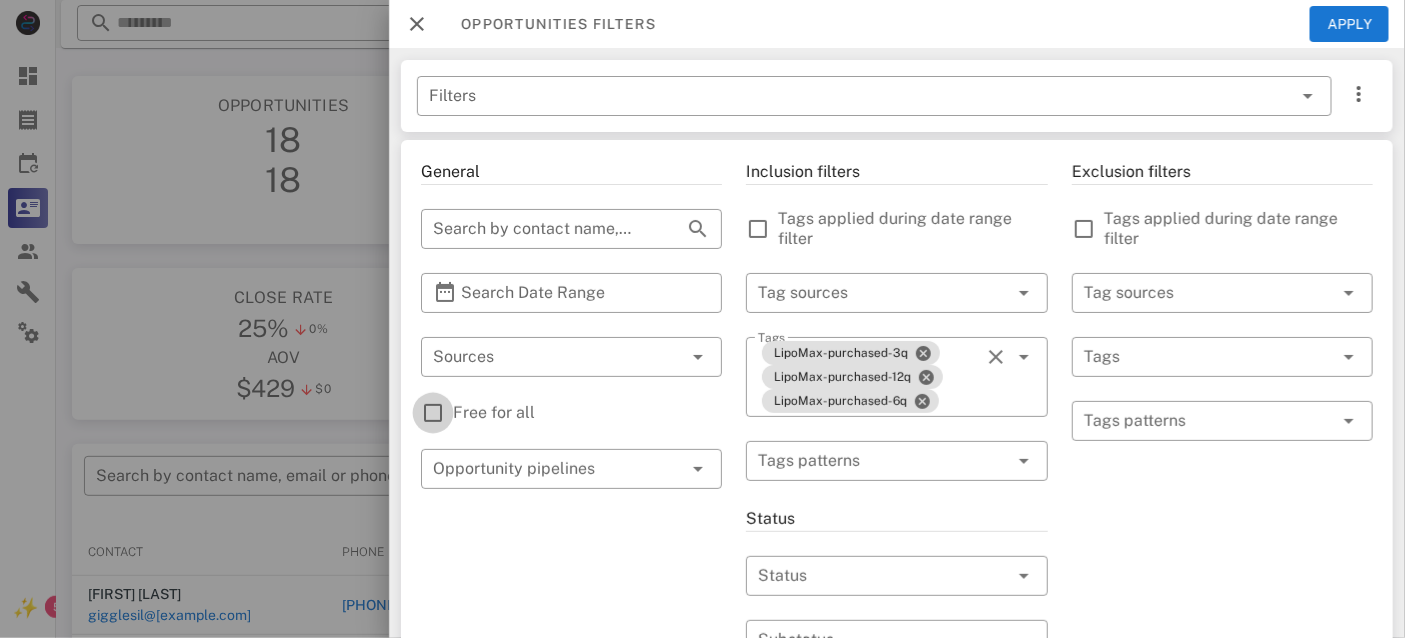 click at bounding box center (433, 413) 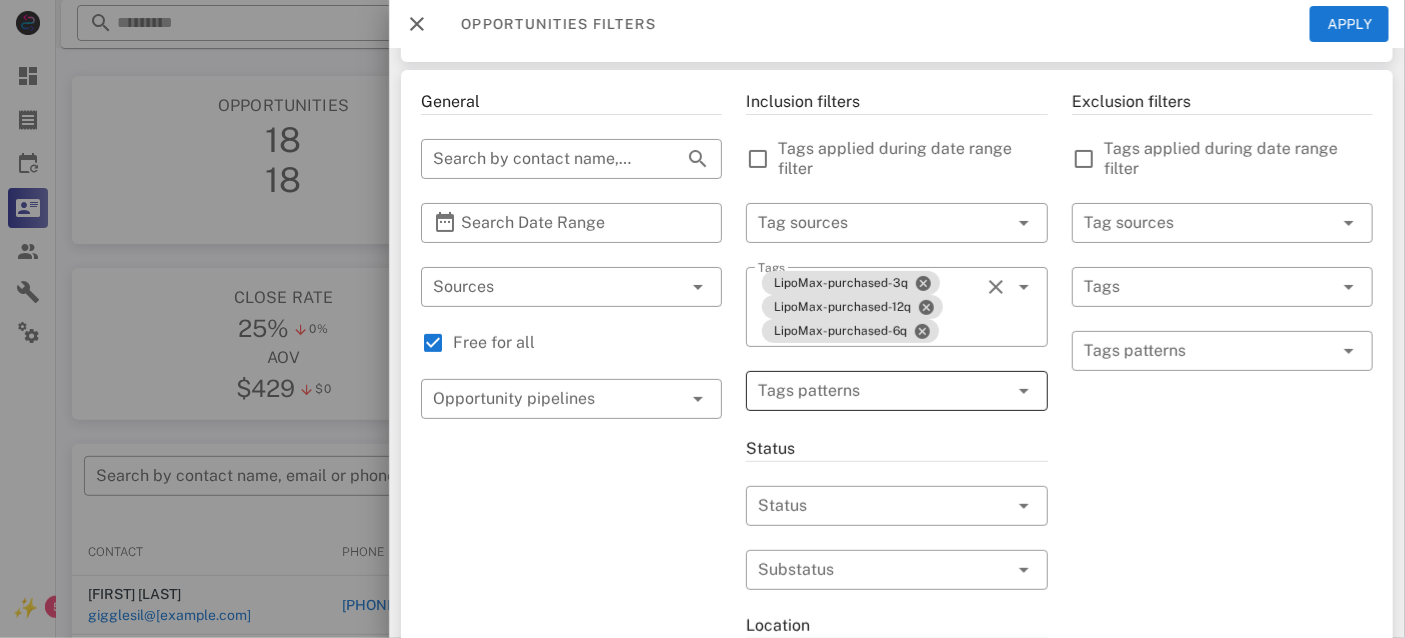 scroll, scrollTop: 74, scrollLeft: 0, axis: vertical 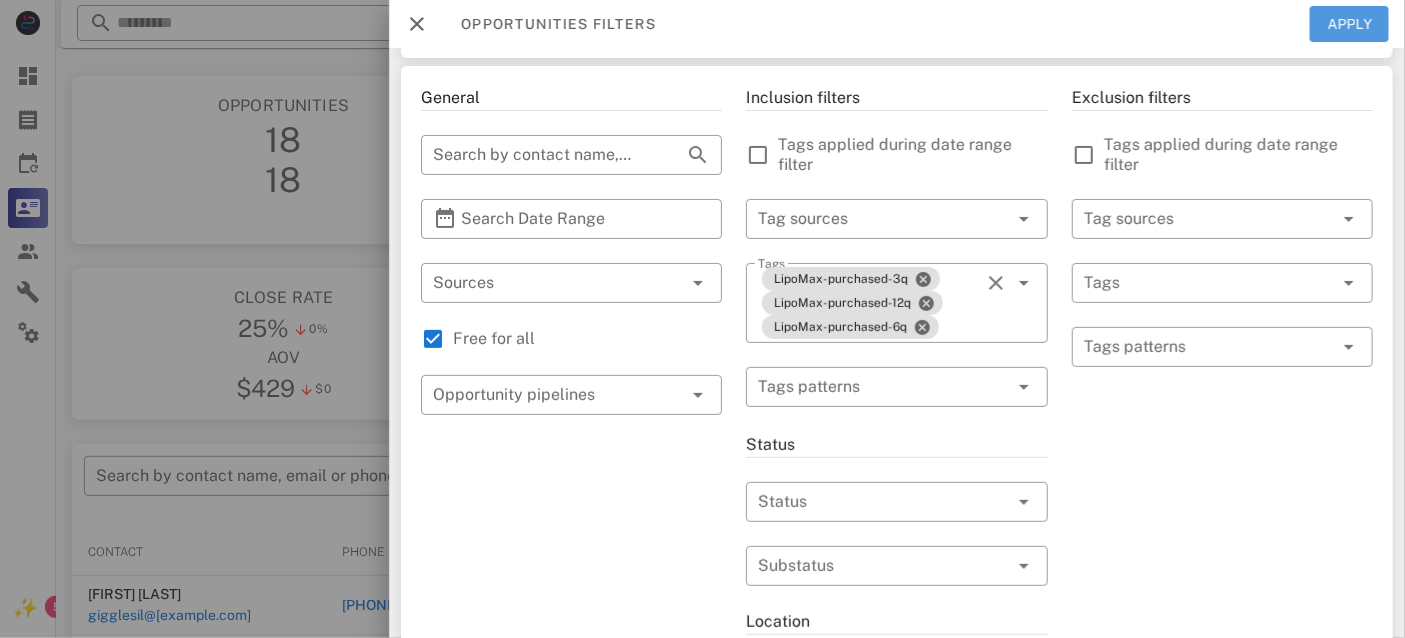 click on "Apply" at bounding box center (1350, 24) 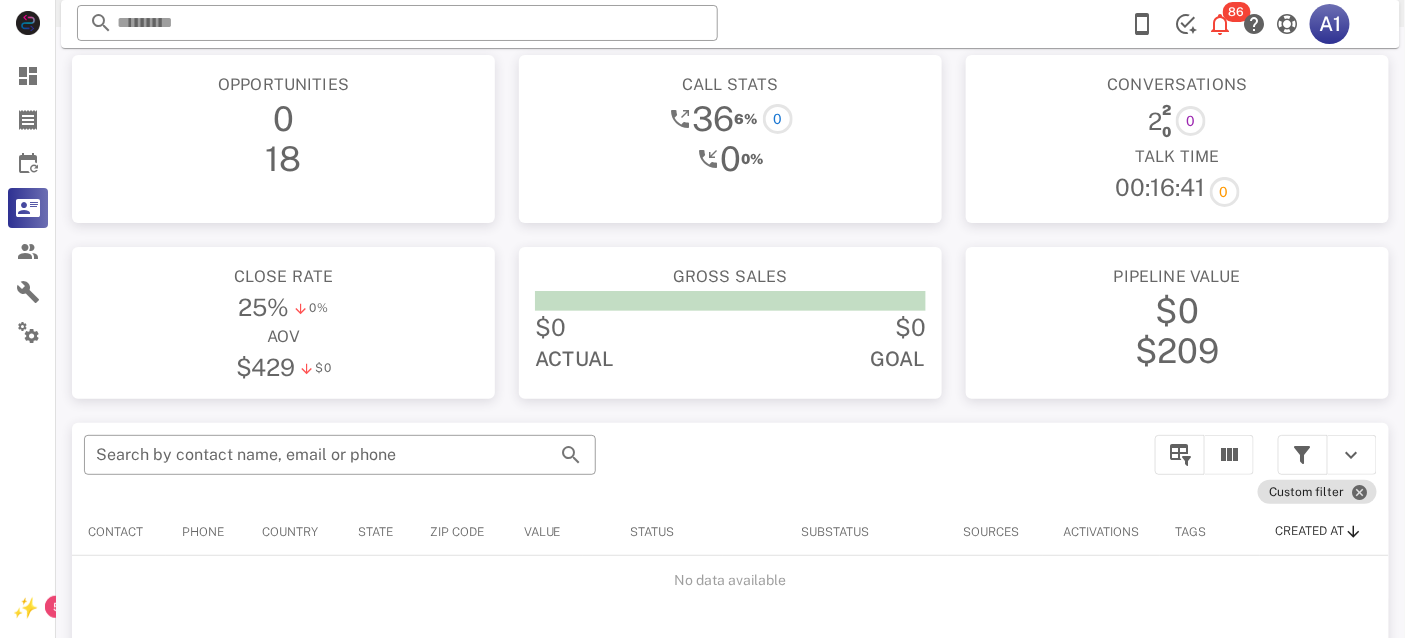 scroll, scrollTop: 0, scrollLeft: 0, axis: both 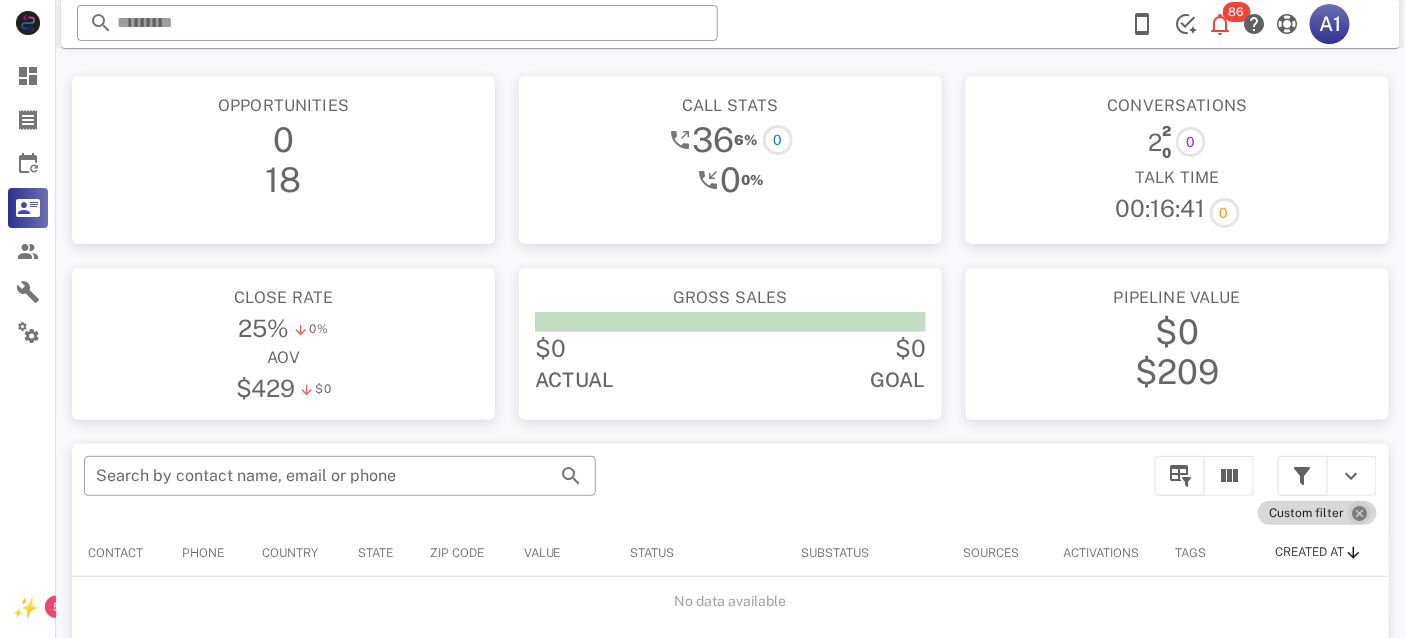 click at bounding box center [1360, 513] 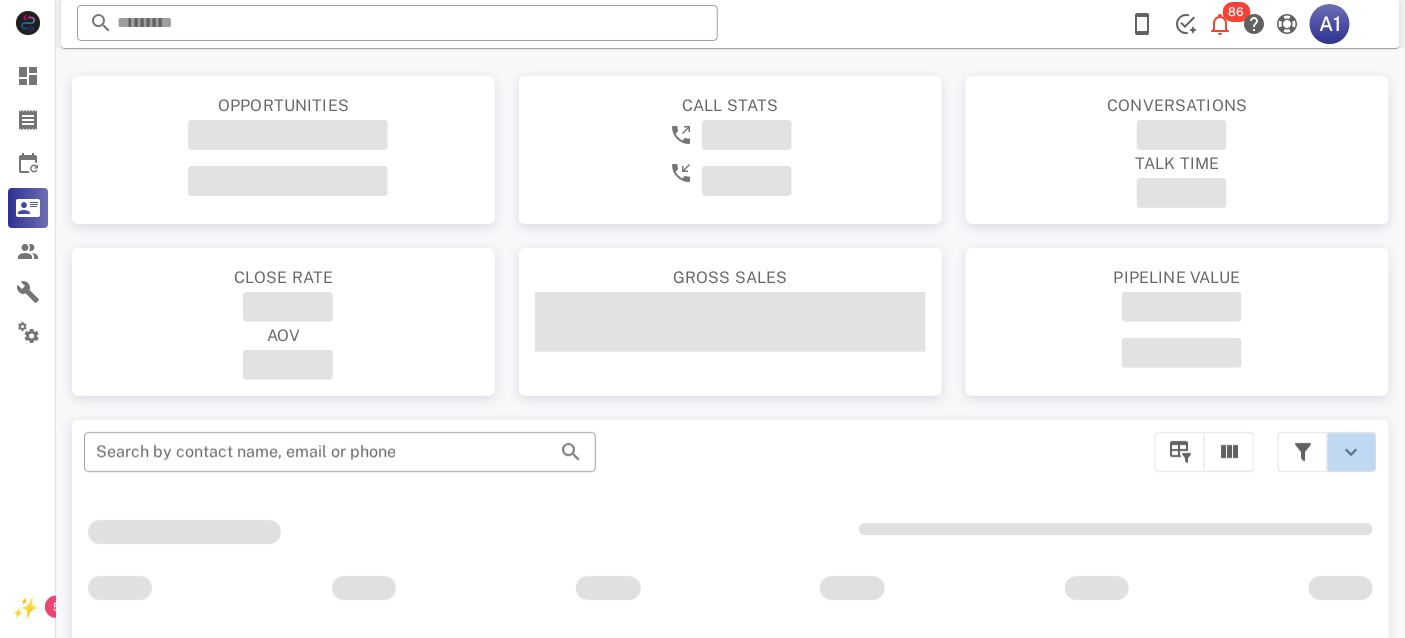 click at bounding box center [1352, 452] 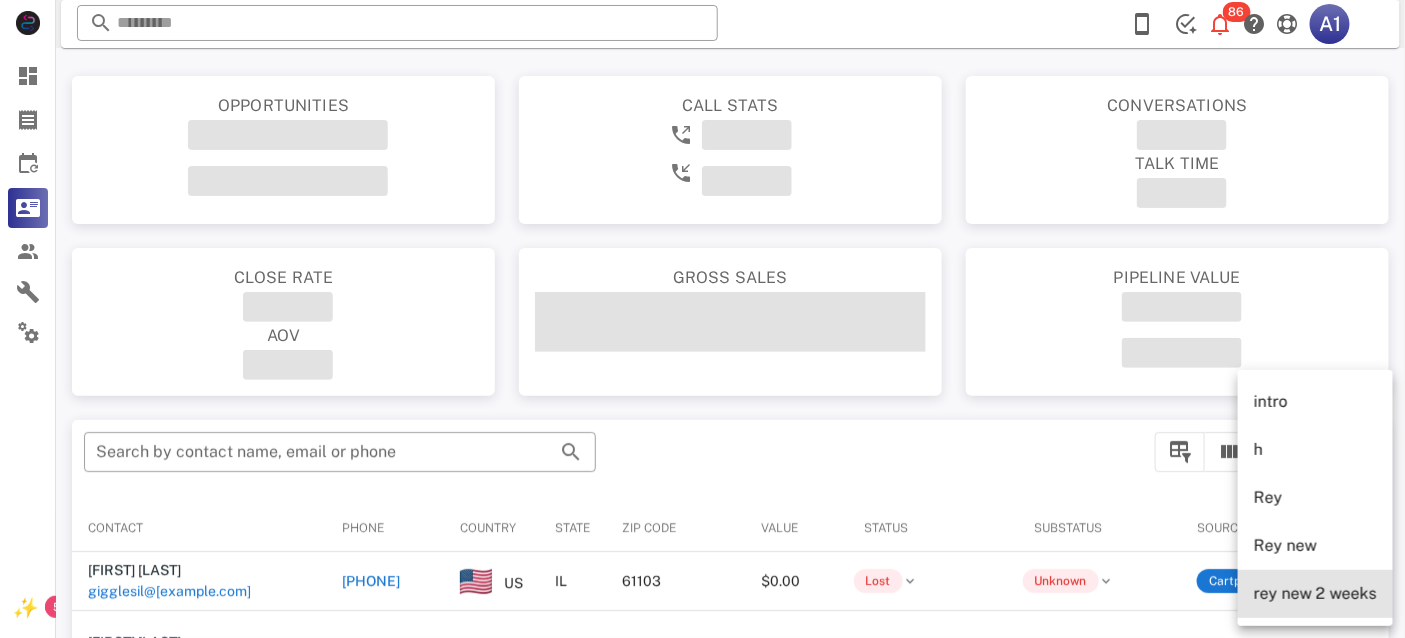 click on "rey new 2 weeks" at bounding box center [1315, 593] 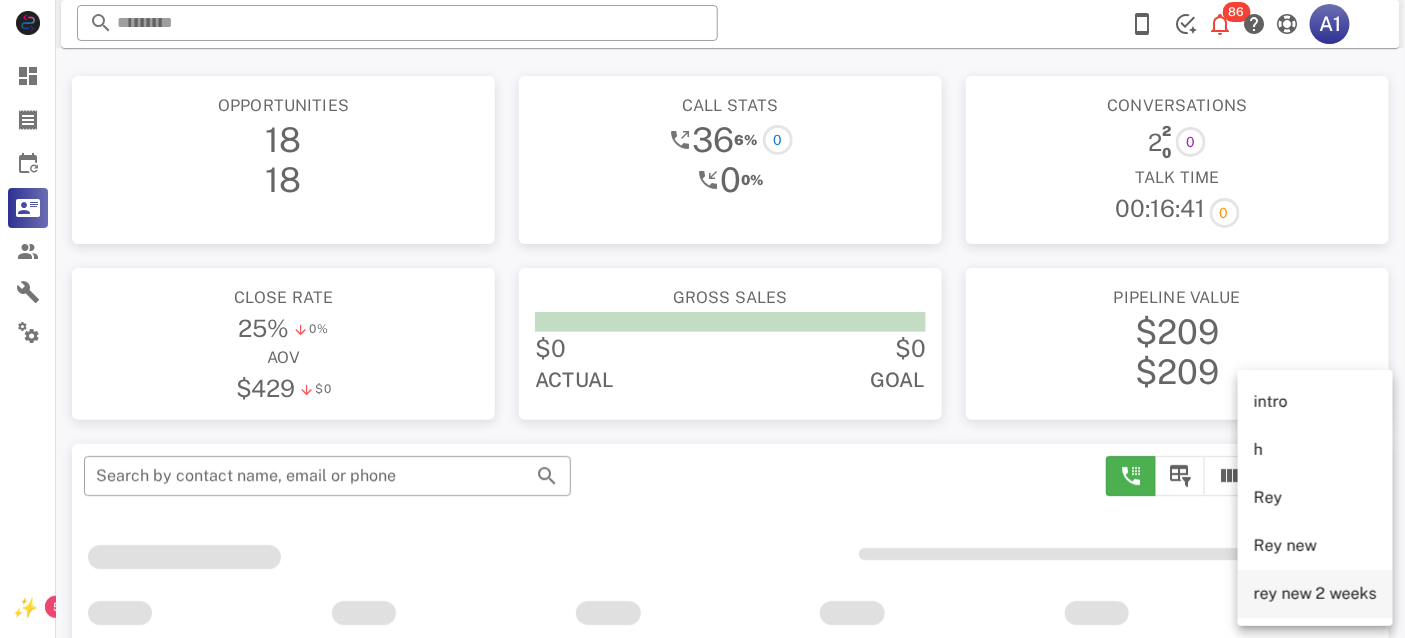 type on "**********" 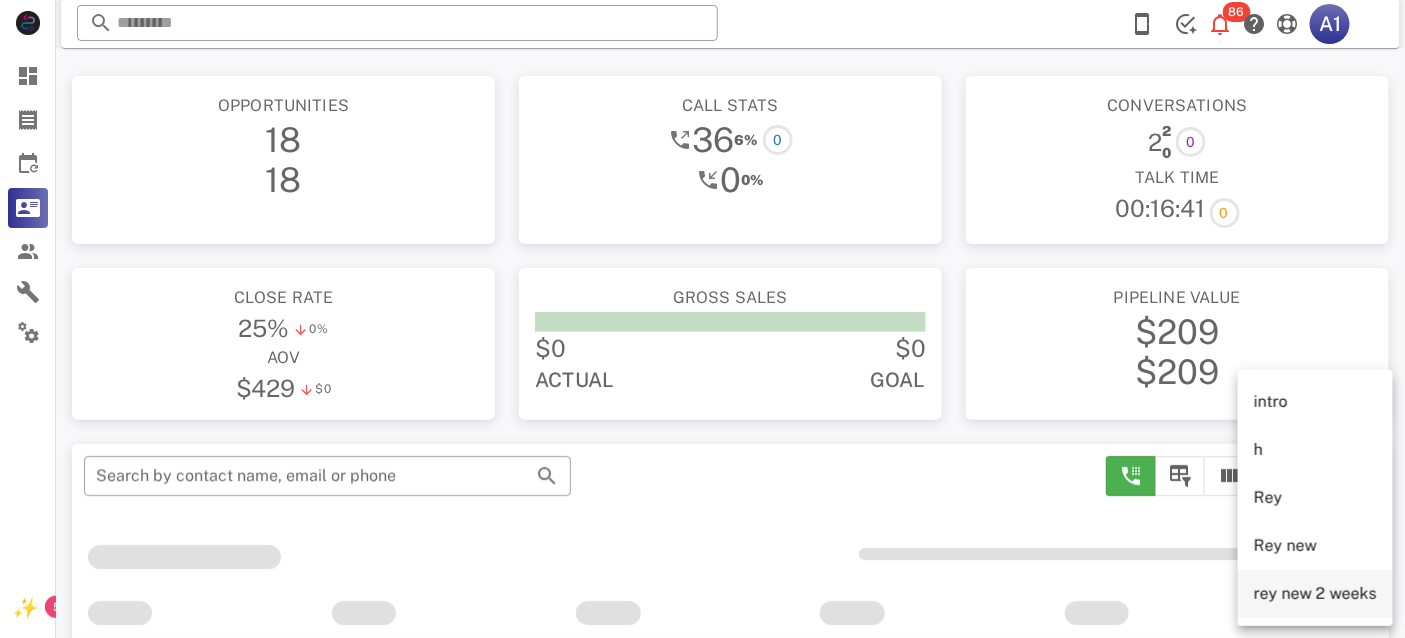 type on "**********" 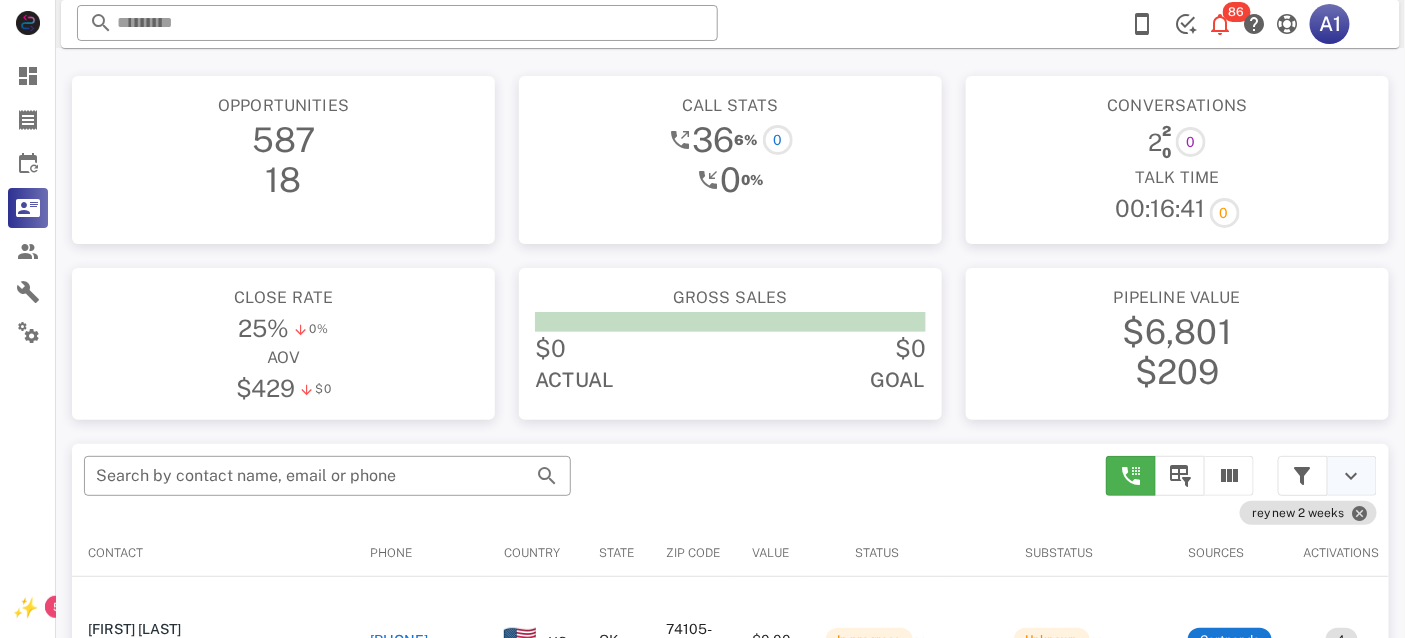 click at bounding box center (1352, 476) 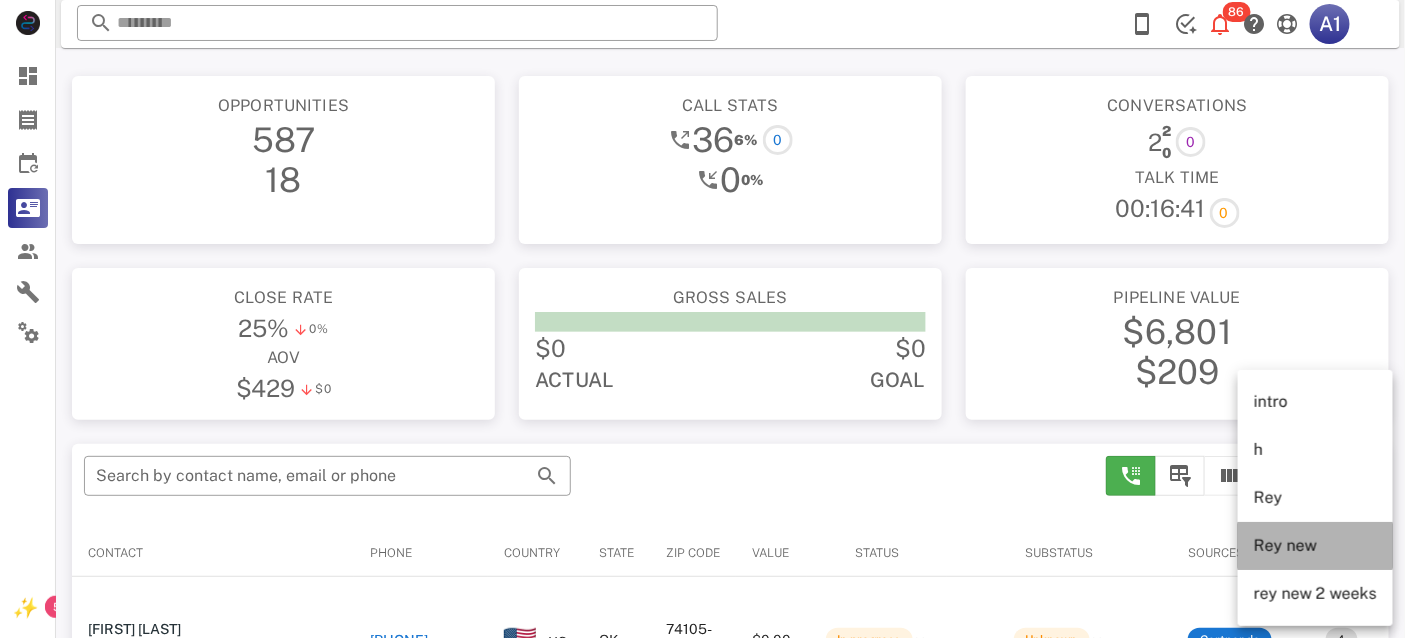 click on "Rey new" at bounding box center (1315, 545) 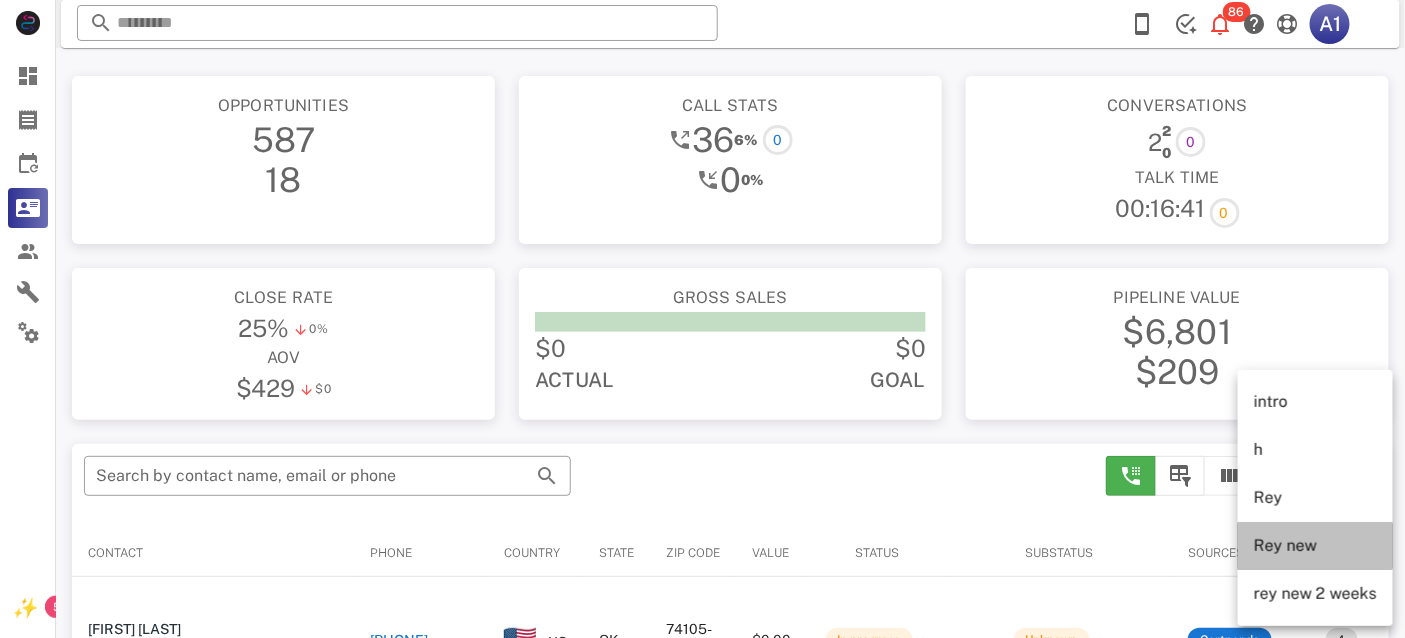 type on "*******" 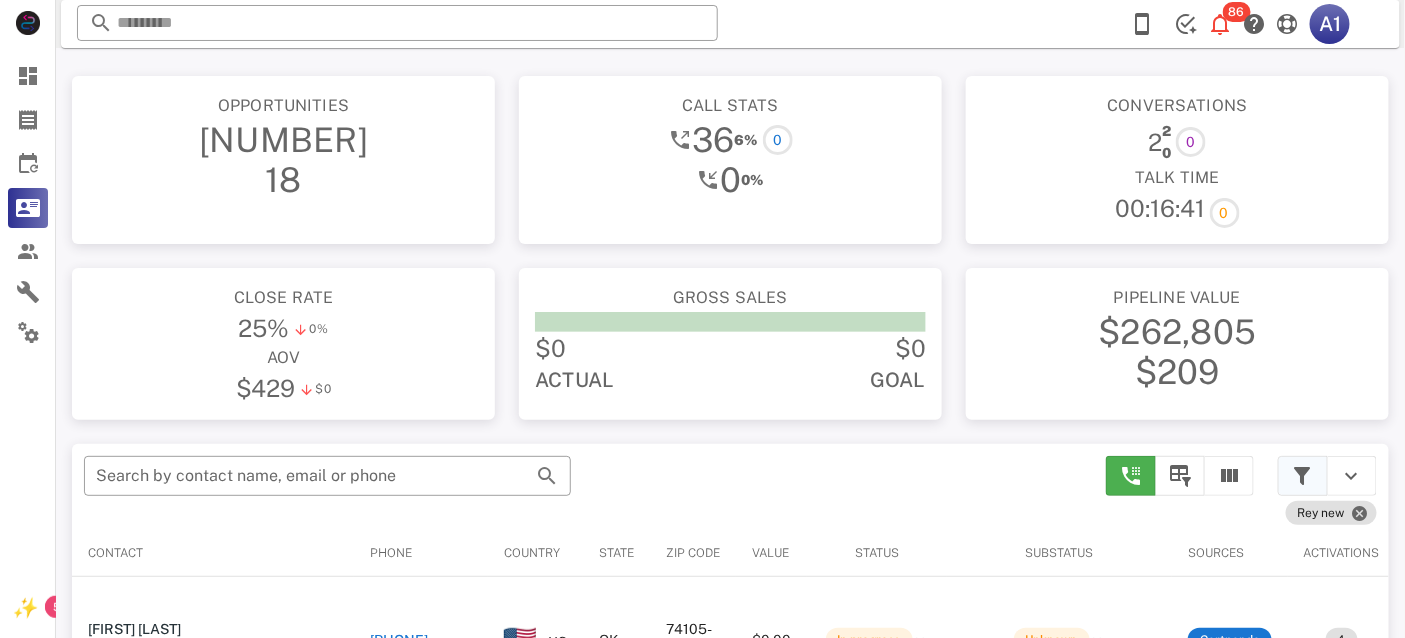 click at bounding box center (1303, 476) 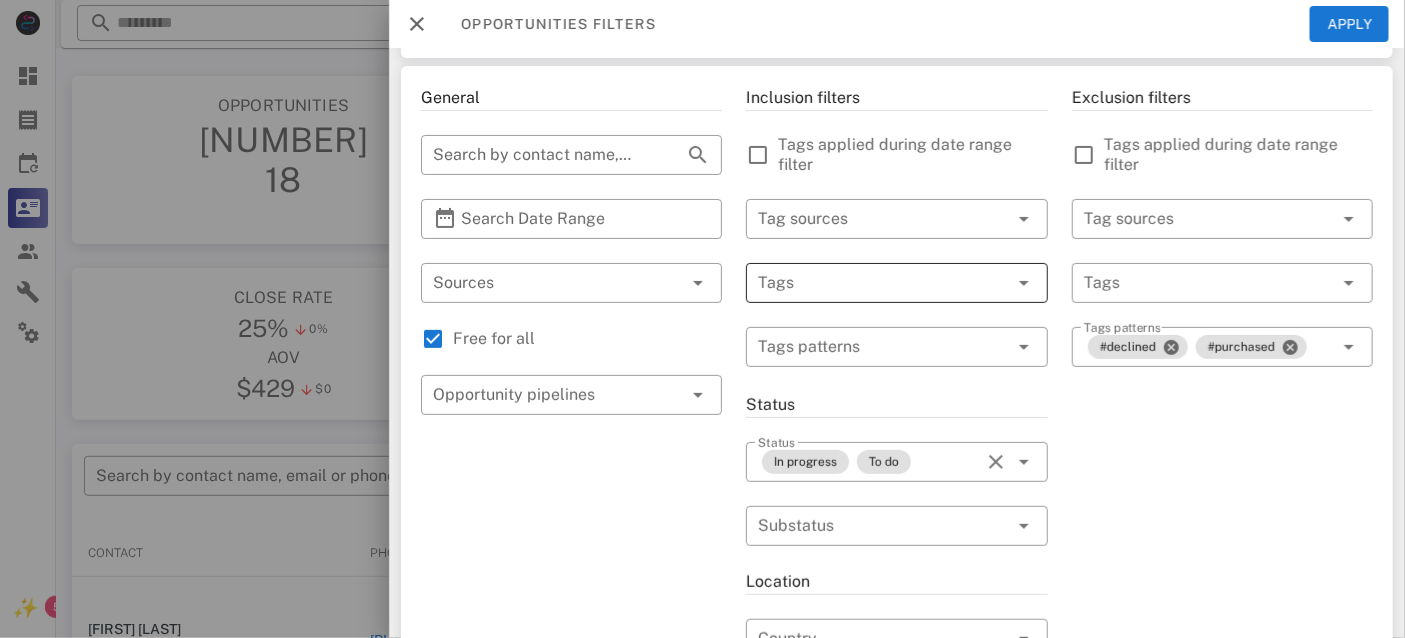 click at bounding box center [868, 283] 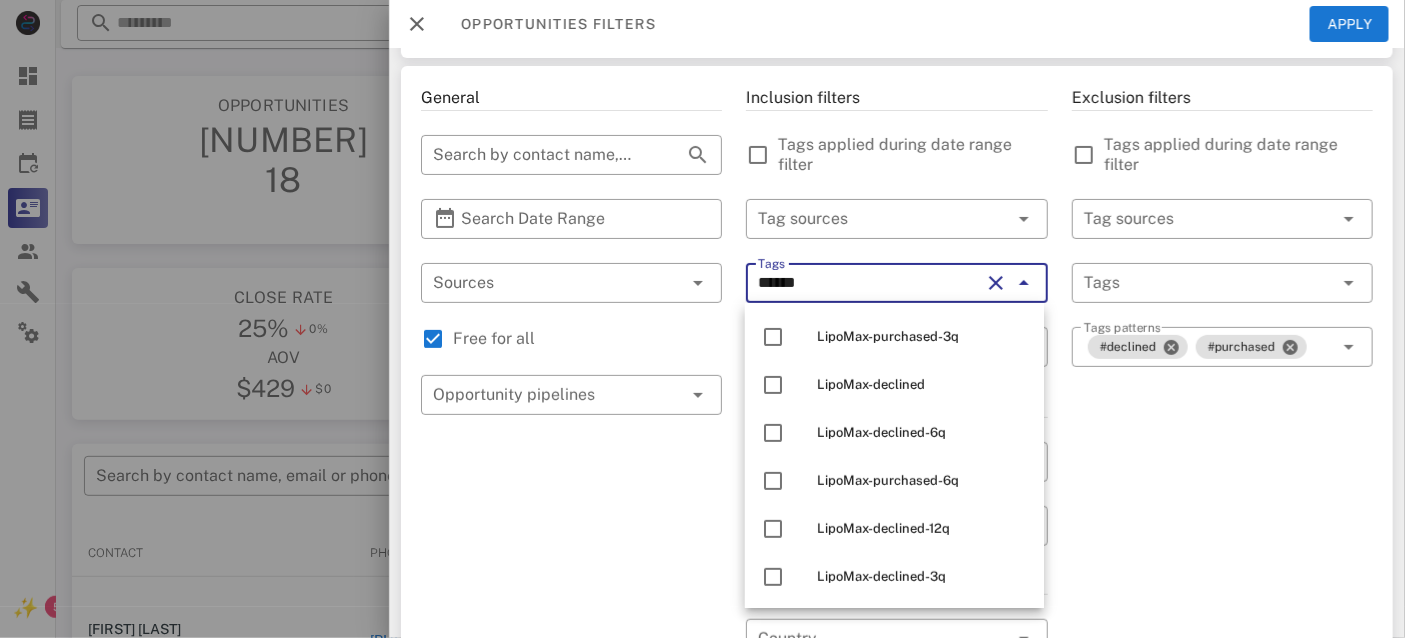 type on "*******" 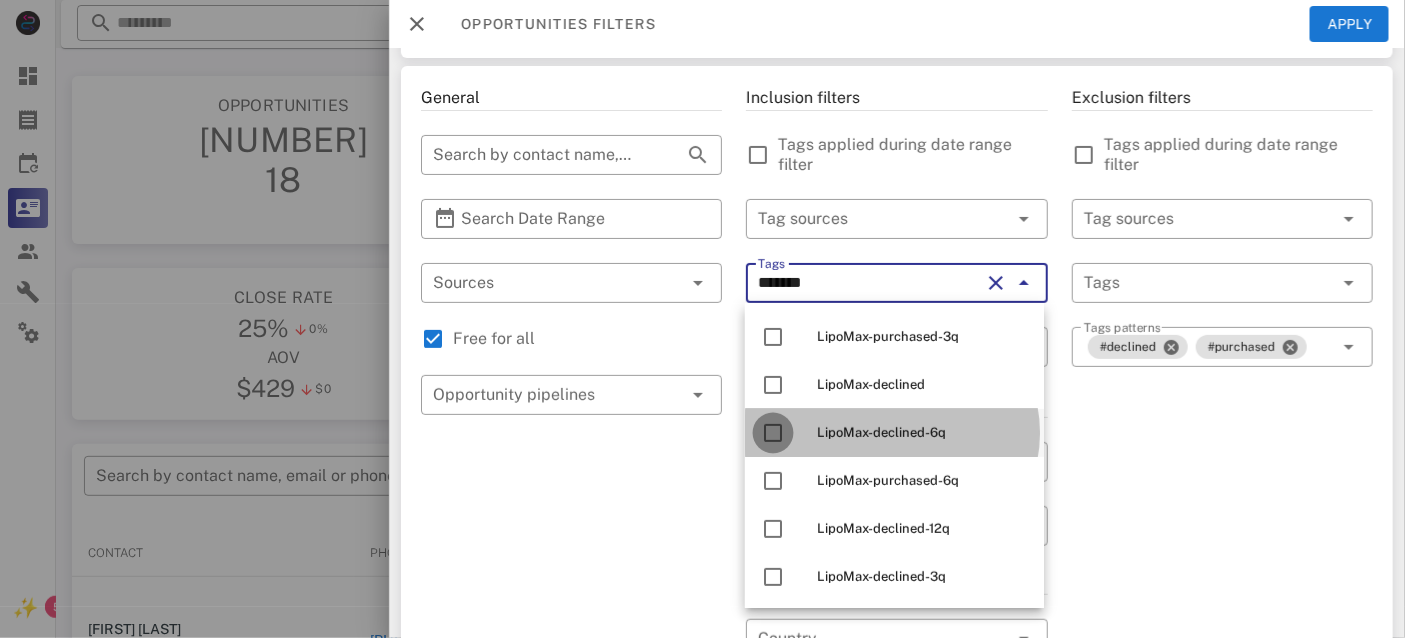 click at bounding box center (773, 433) 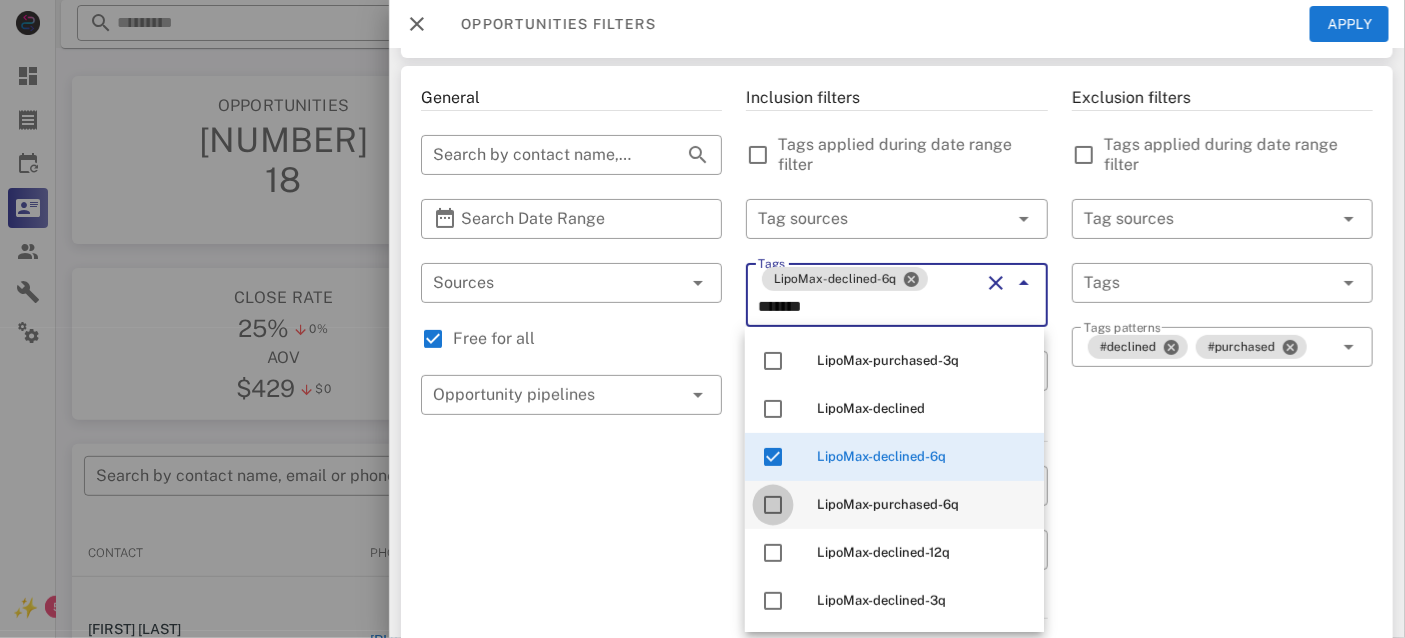click at bounding box center [773, 505] 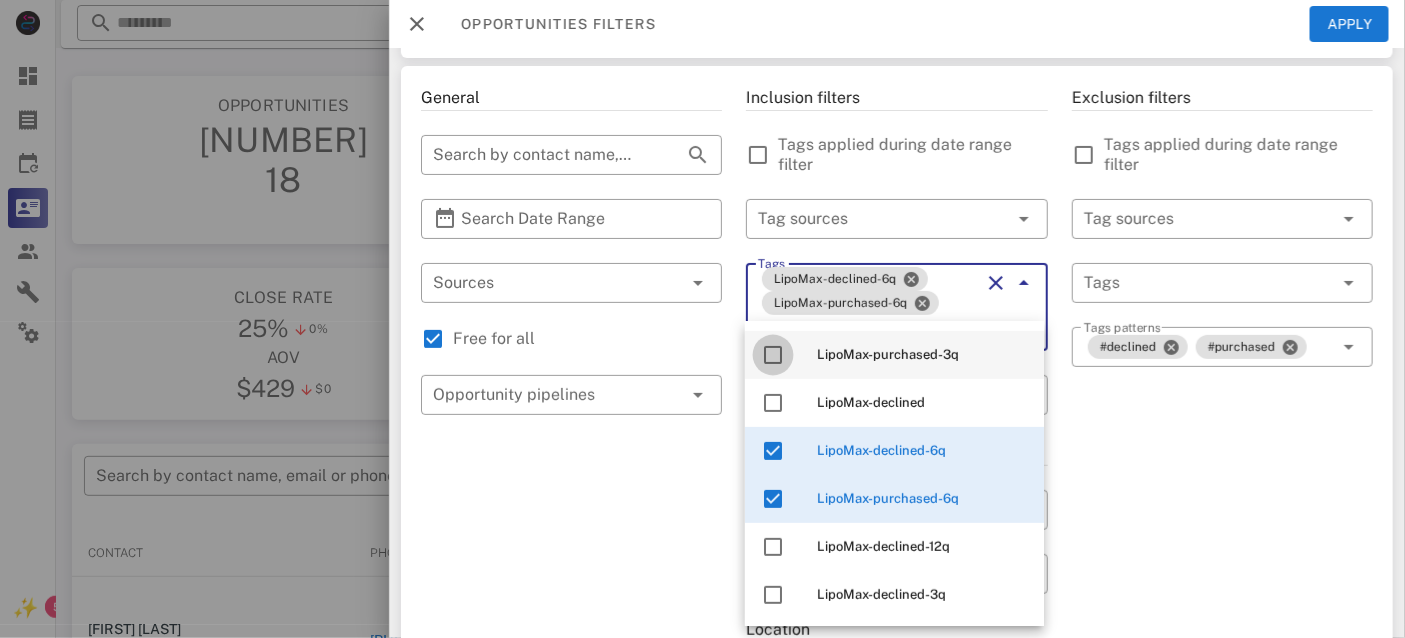 click at bounding box center (773, 355) 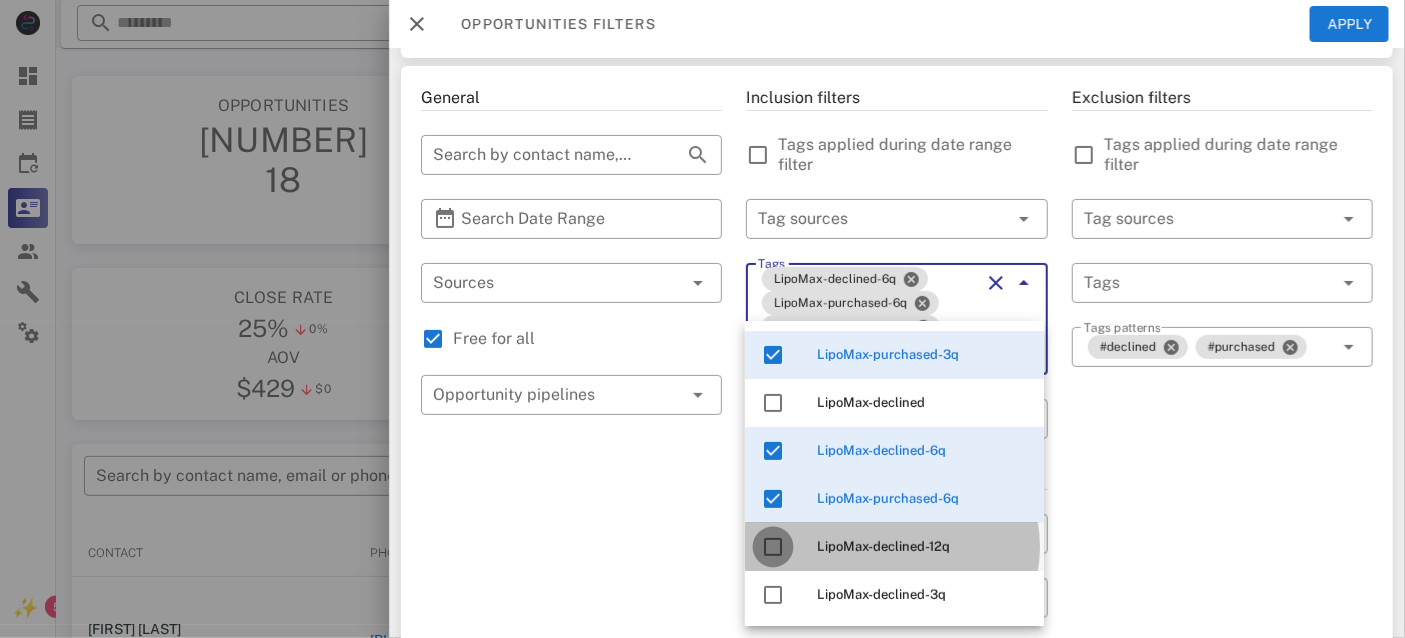 click at bounding box center (773, 547) 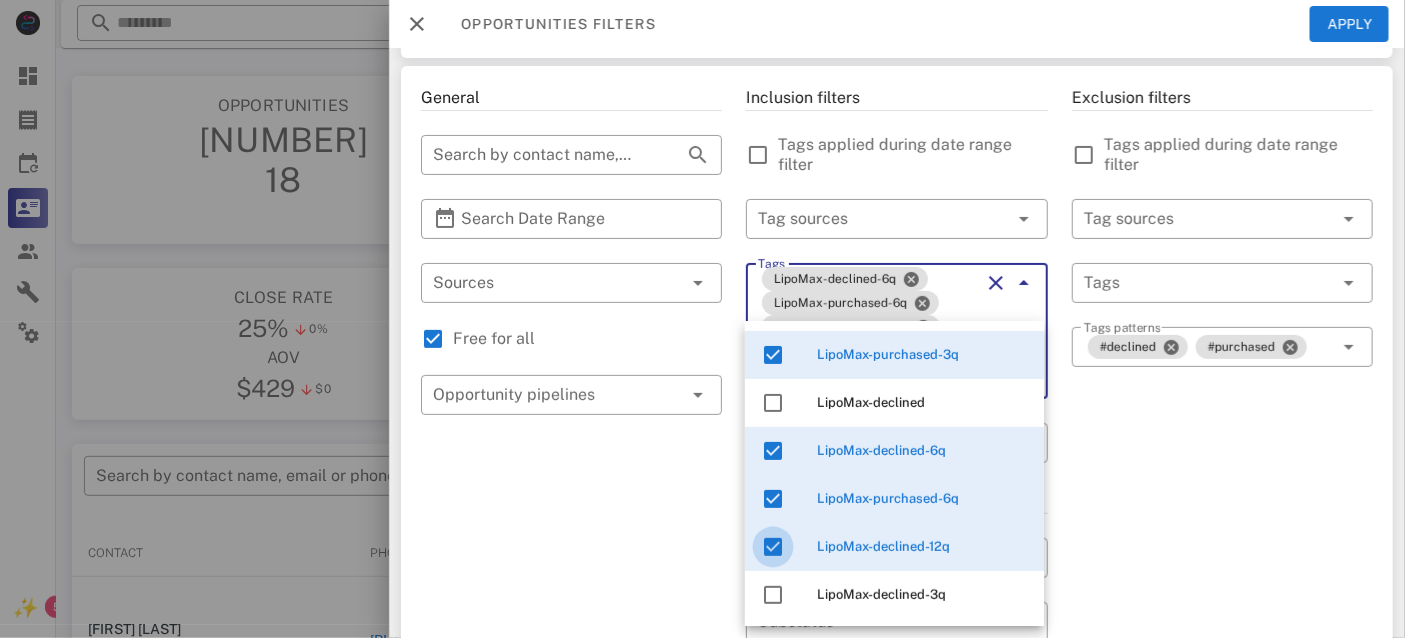 click at bounding box center (773, 547) 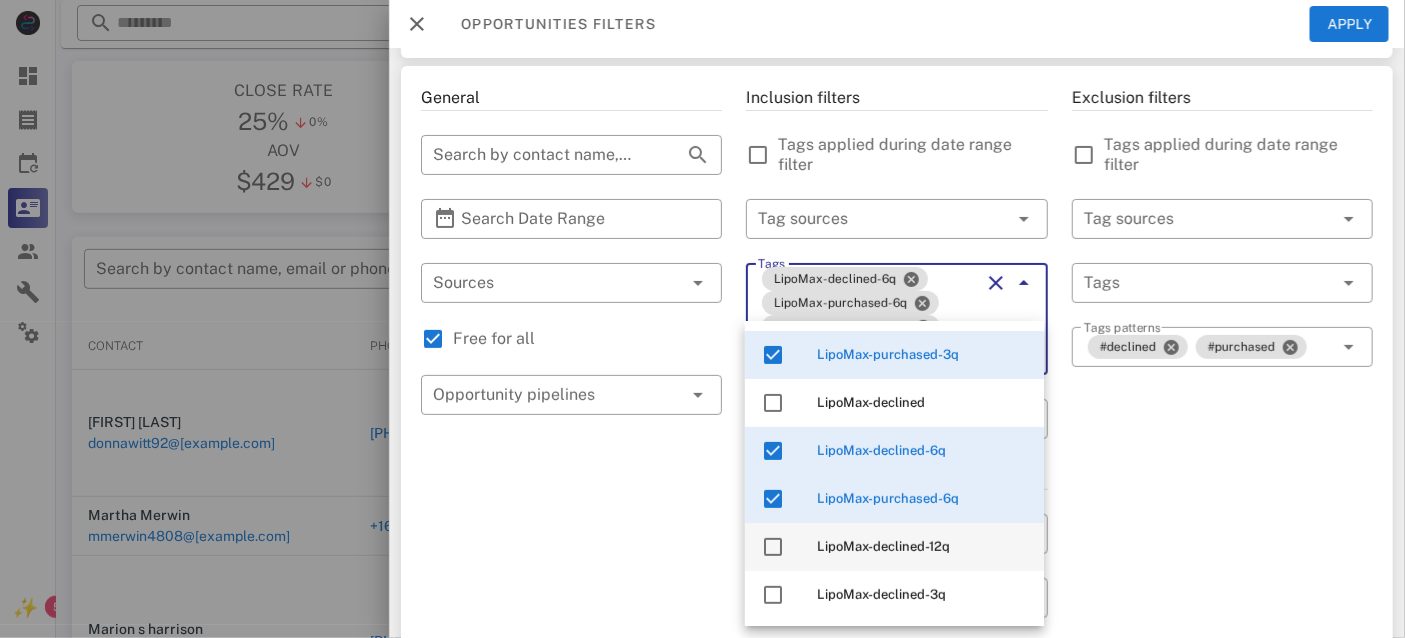 scroll, scrollTop: 212, scrollLeft: 0, axis: vertical 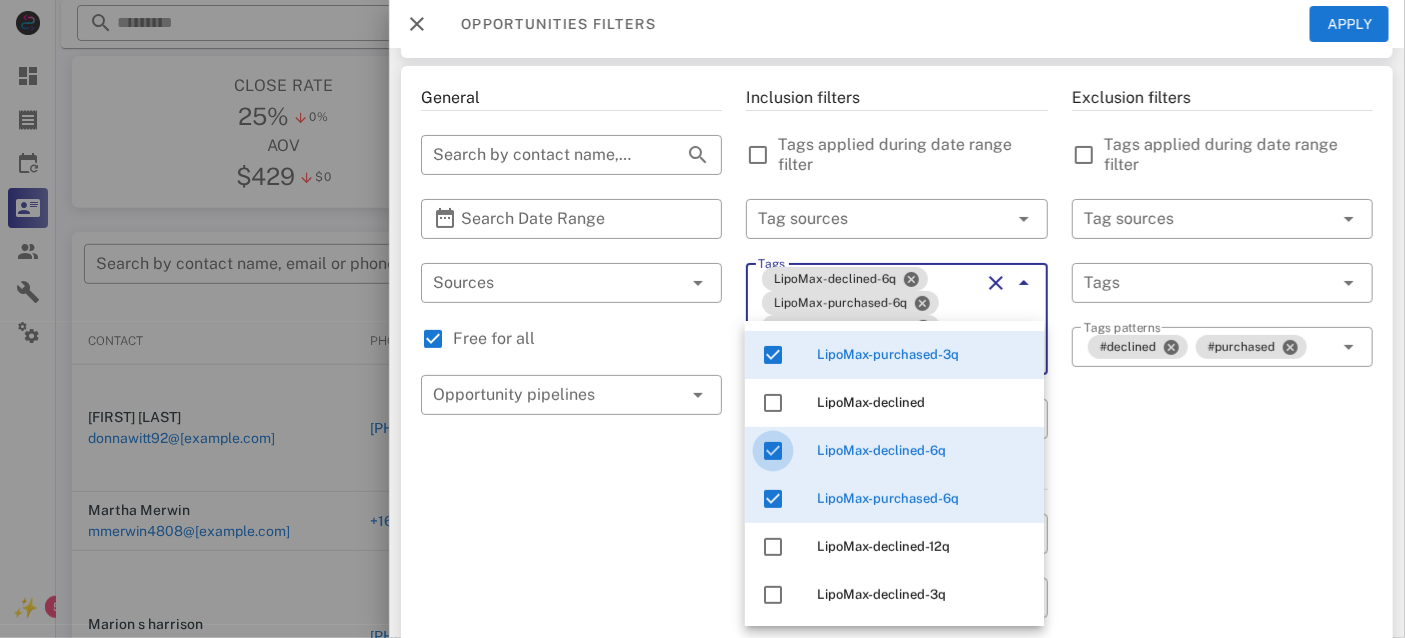 click at bounding box center [773, 451] 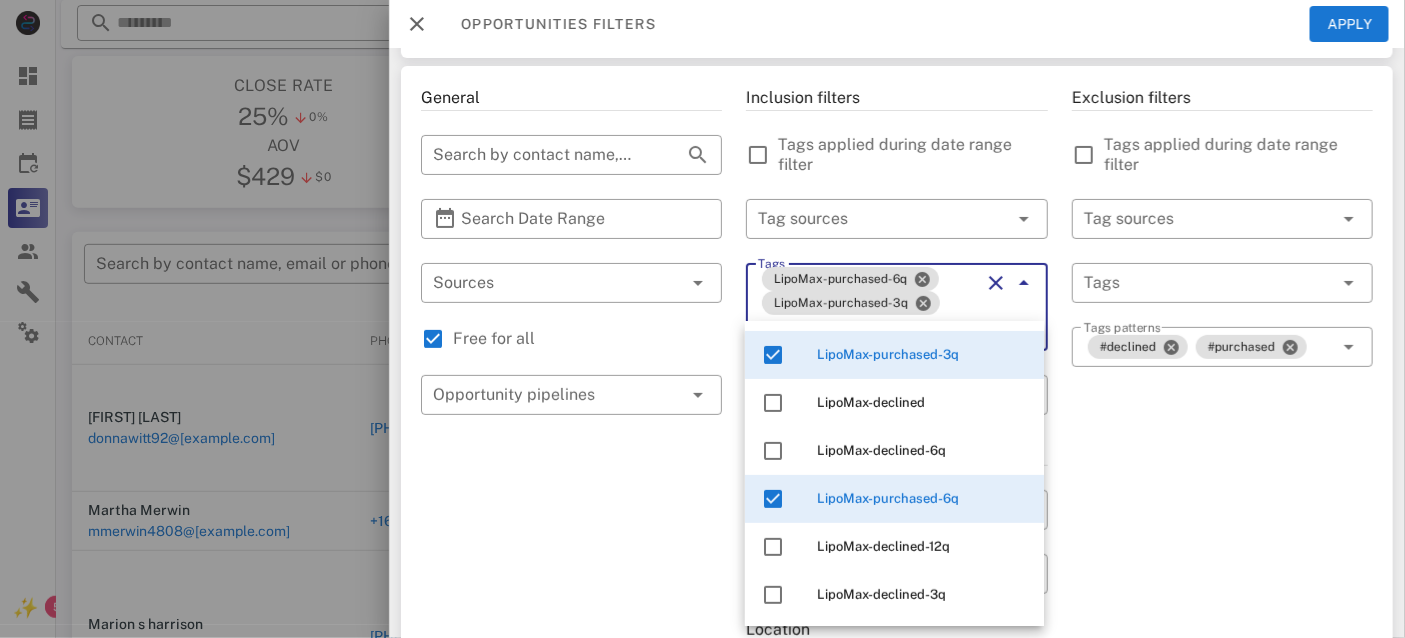 scroll, scrollTop: 380, scrollLeft: 0, axis: vertical 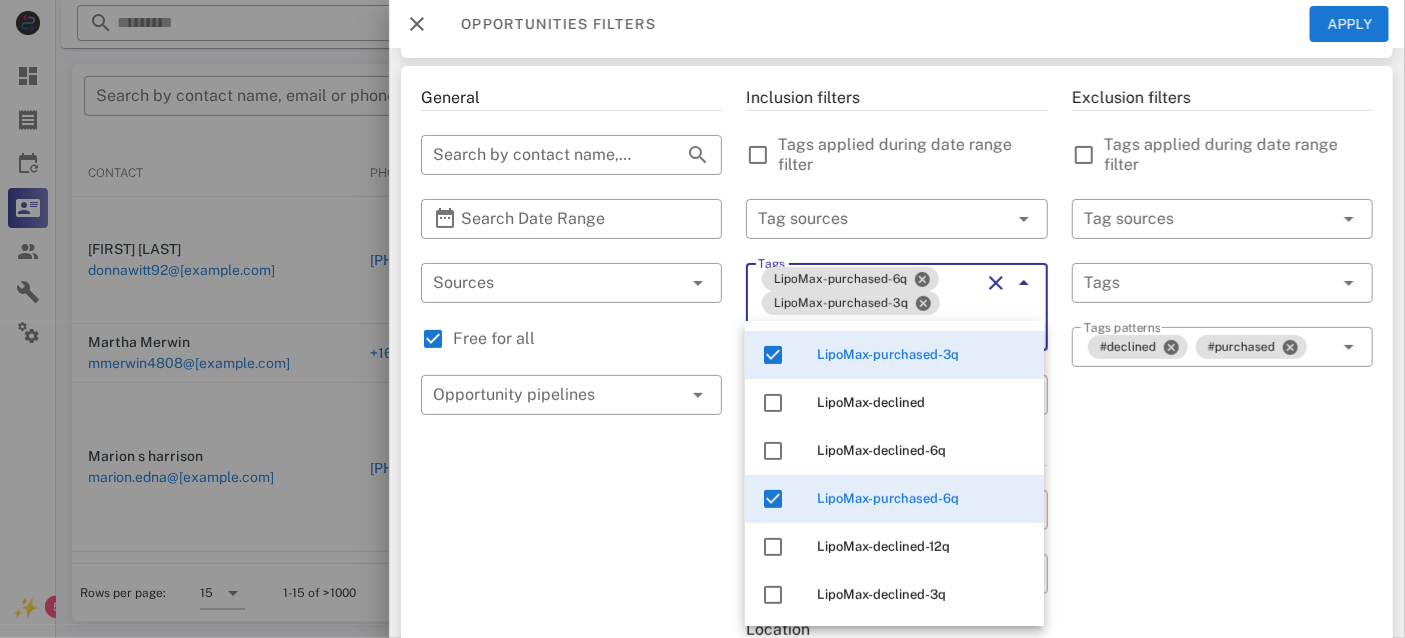 type on "*******" 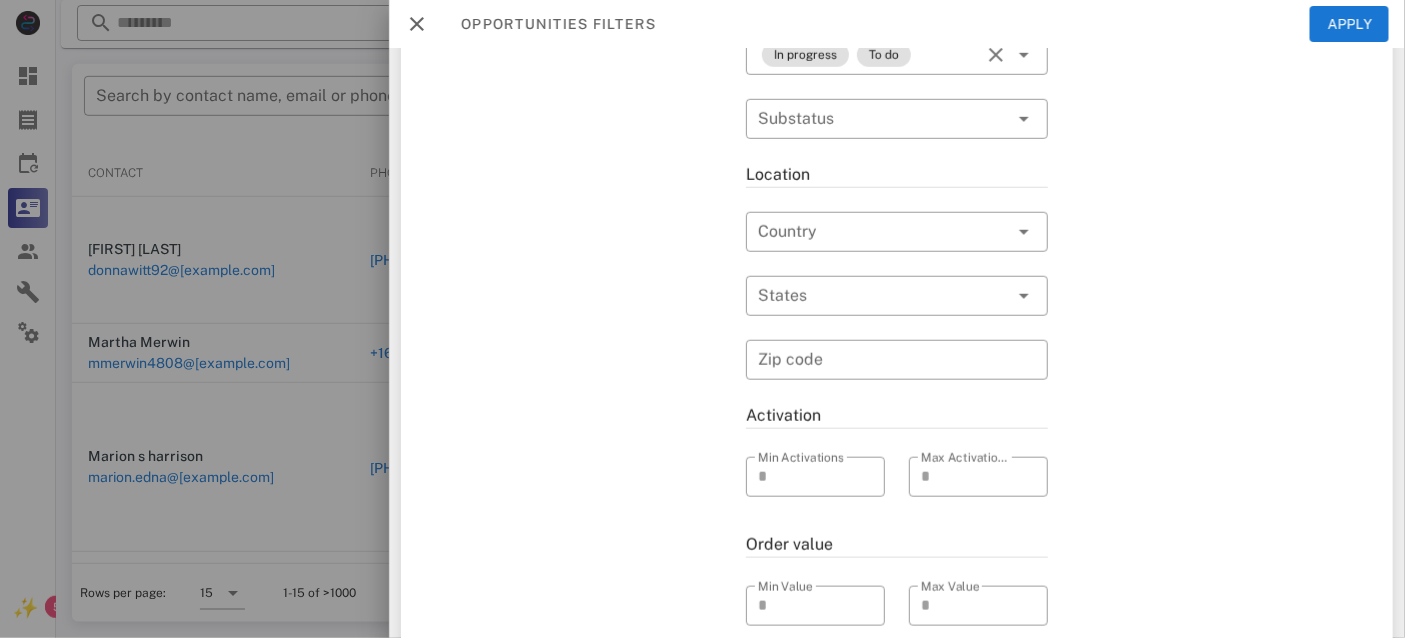 scroll, scrollTop: 0, scrollLeft: 0, axis: both 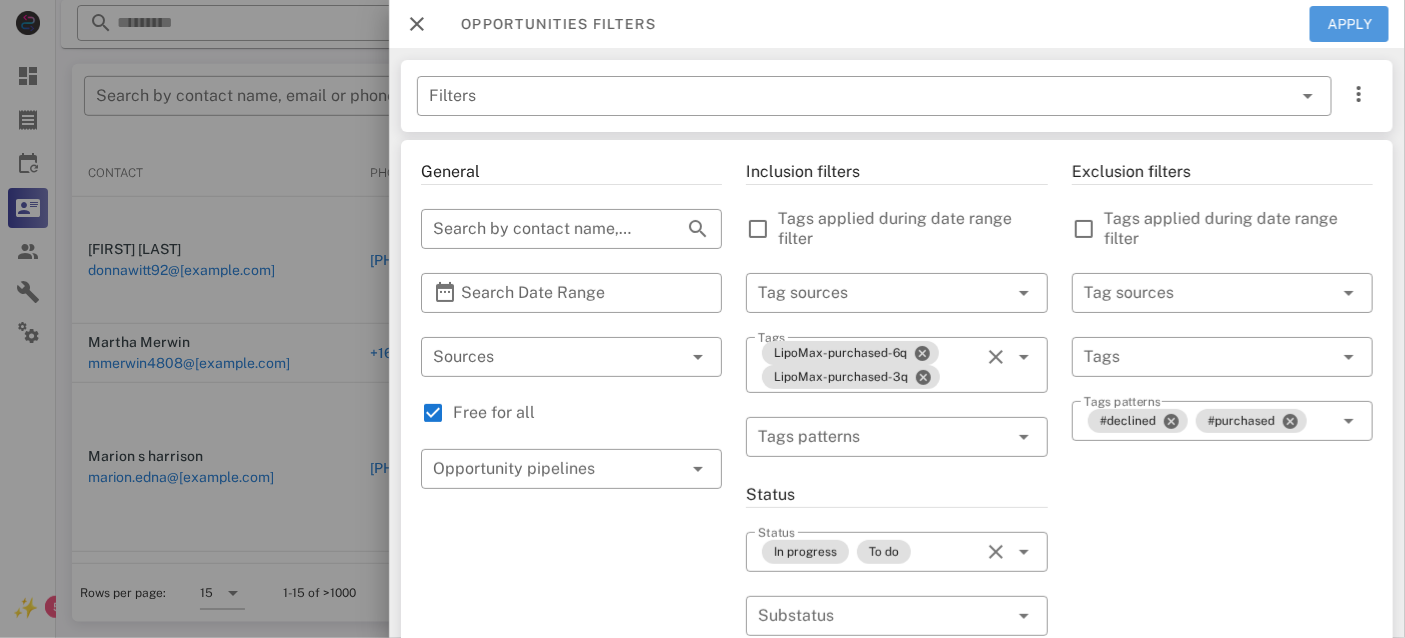 click on "Apply" at bounding box center [1350, 24] 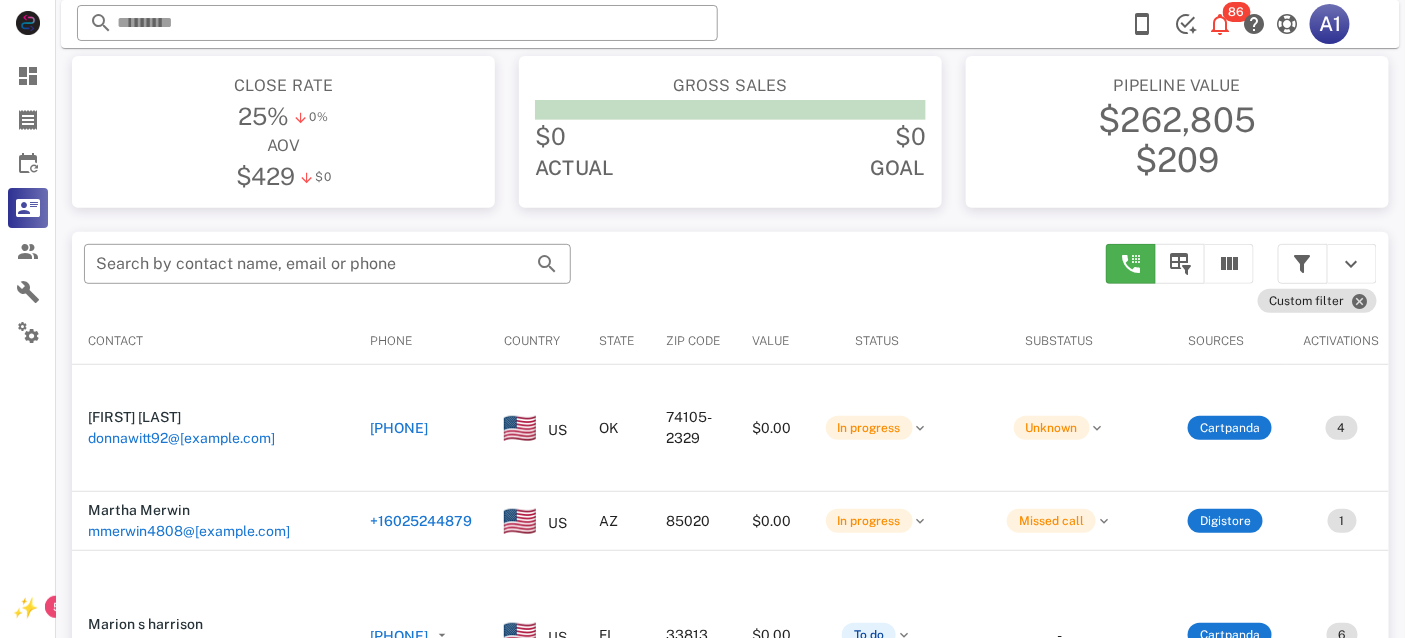 scroll, scrollTop: 224, scrollLeft: 0, axis: vertical 